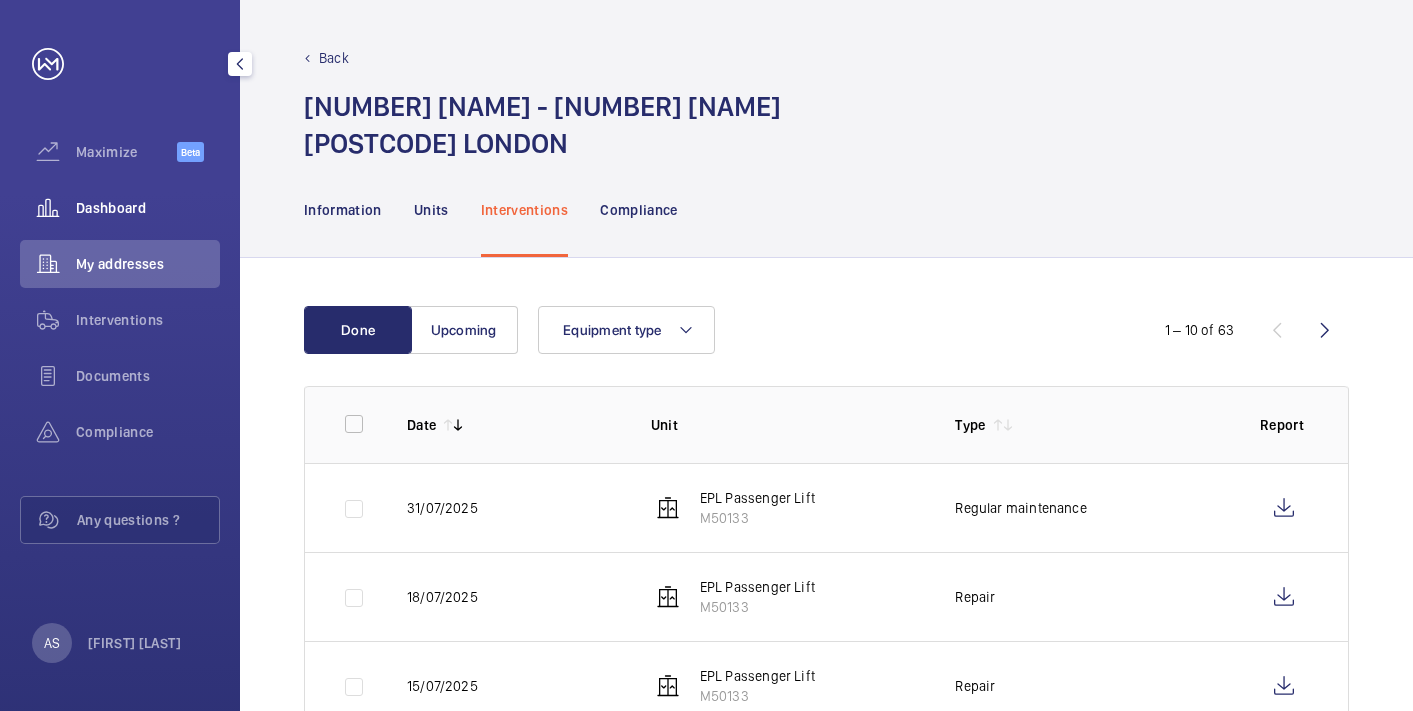 click on "Dashboard" 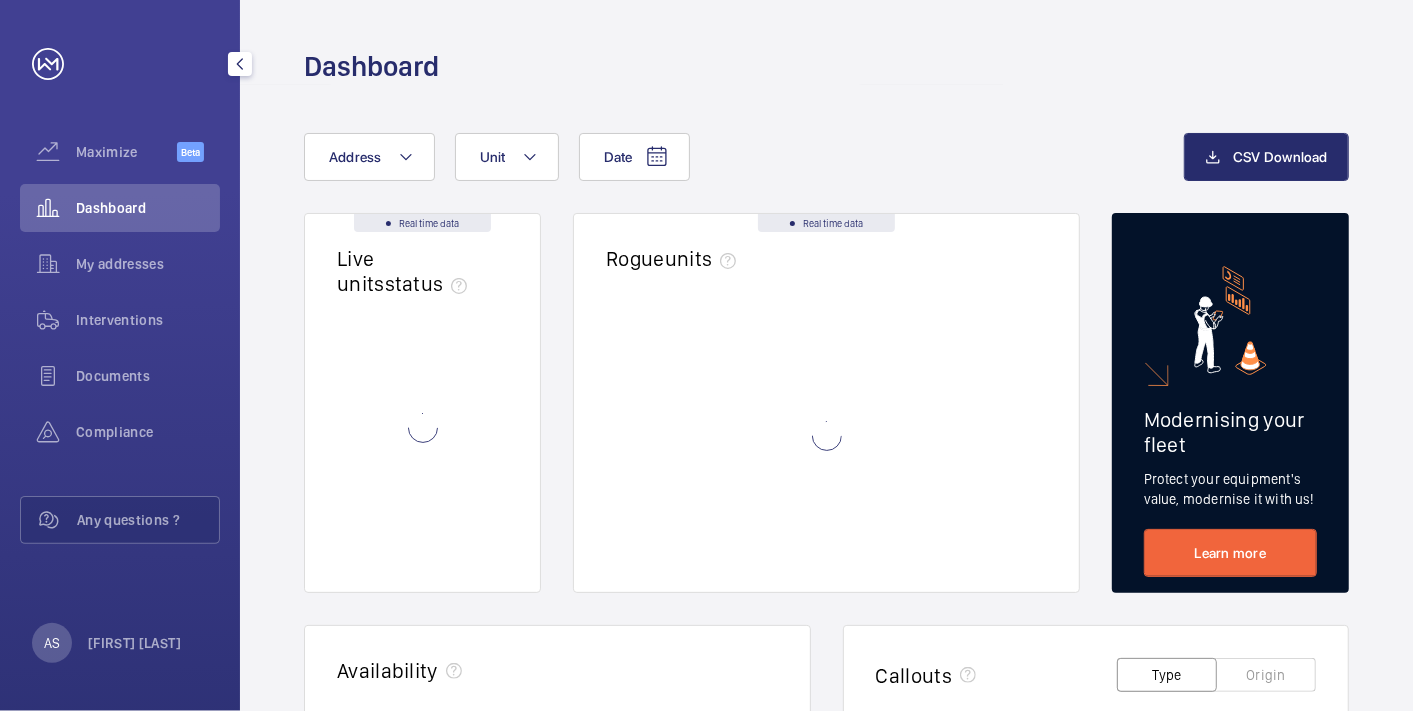scroll, scrollTop: 0, scrollLeft: 0, axis: both 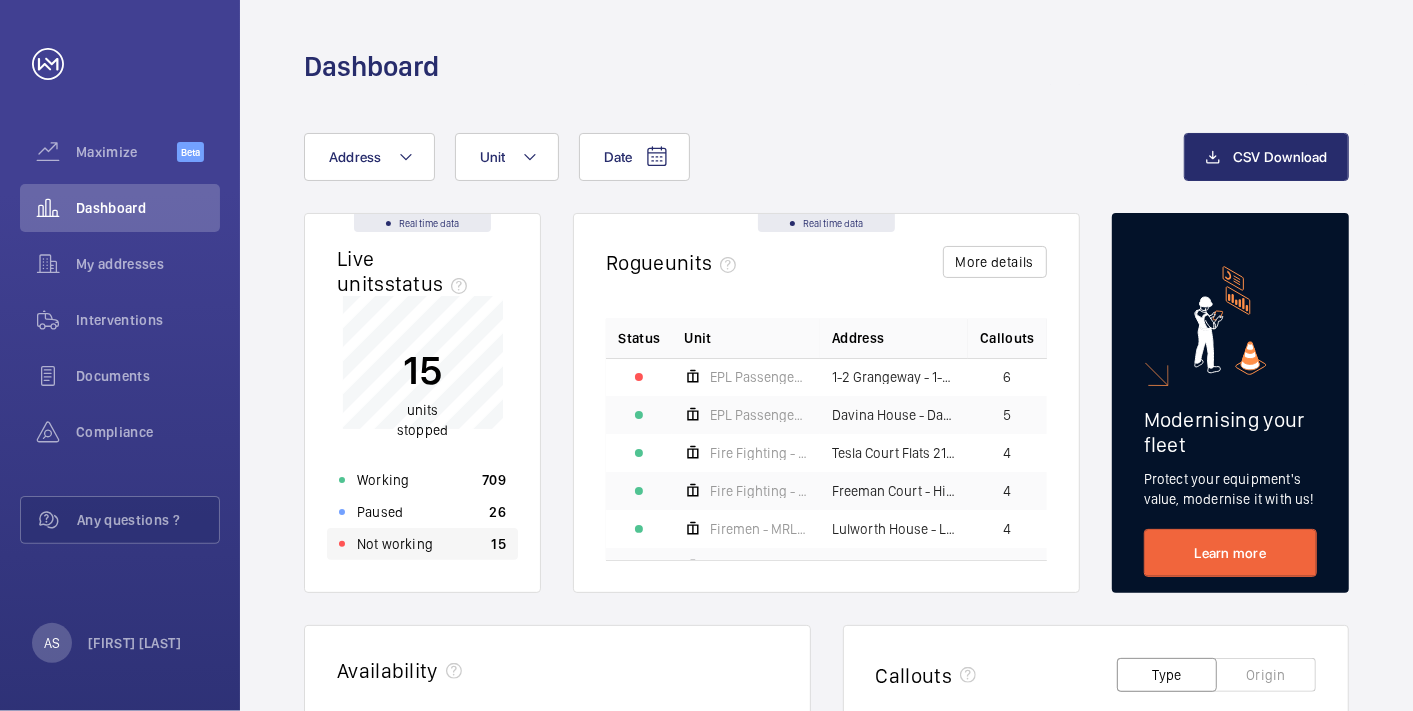 click on "Not working 15" 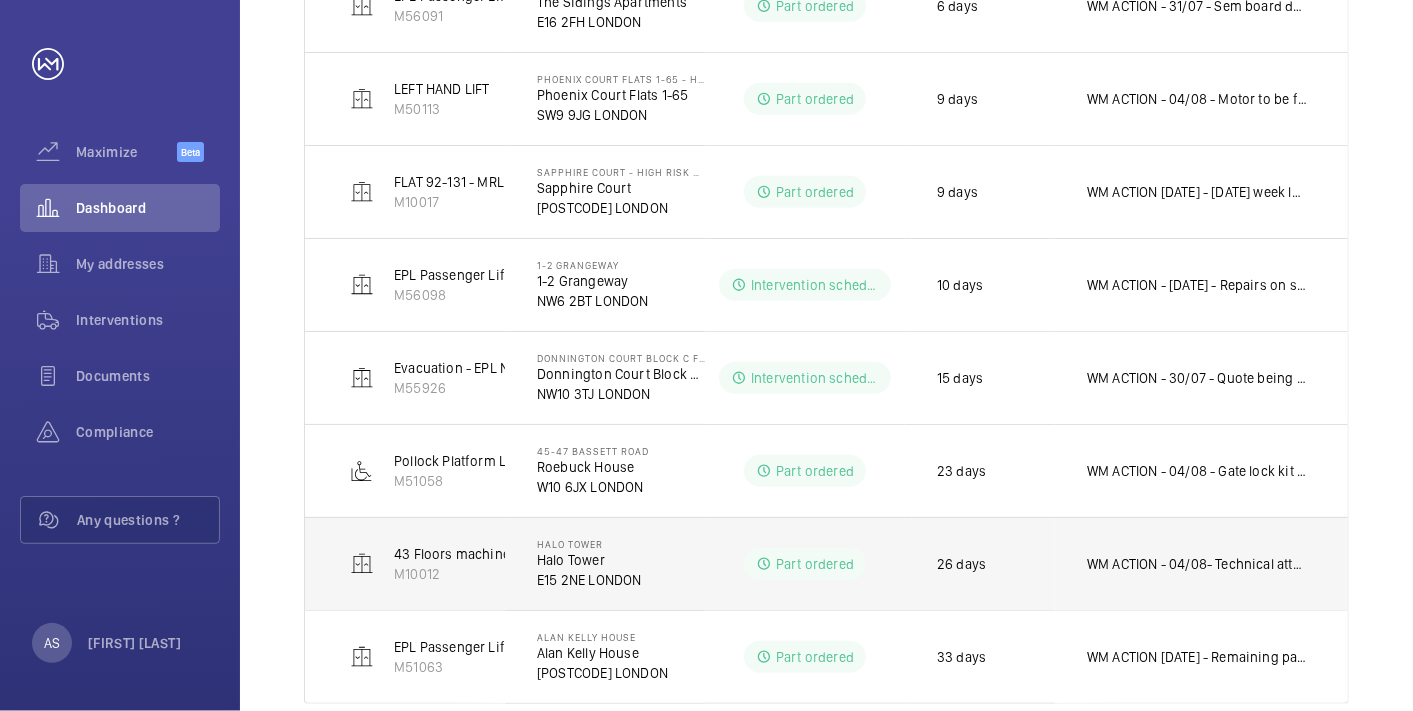 scroll, scrollTop: 781, scrollLeft: 0, axis: vertical 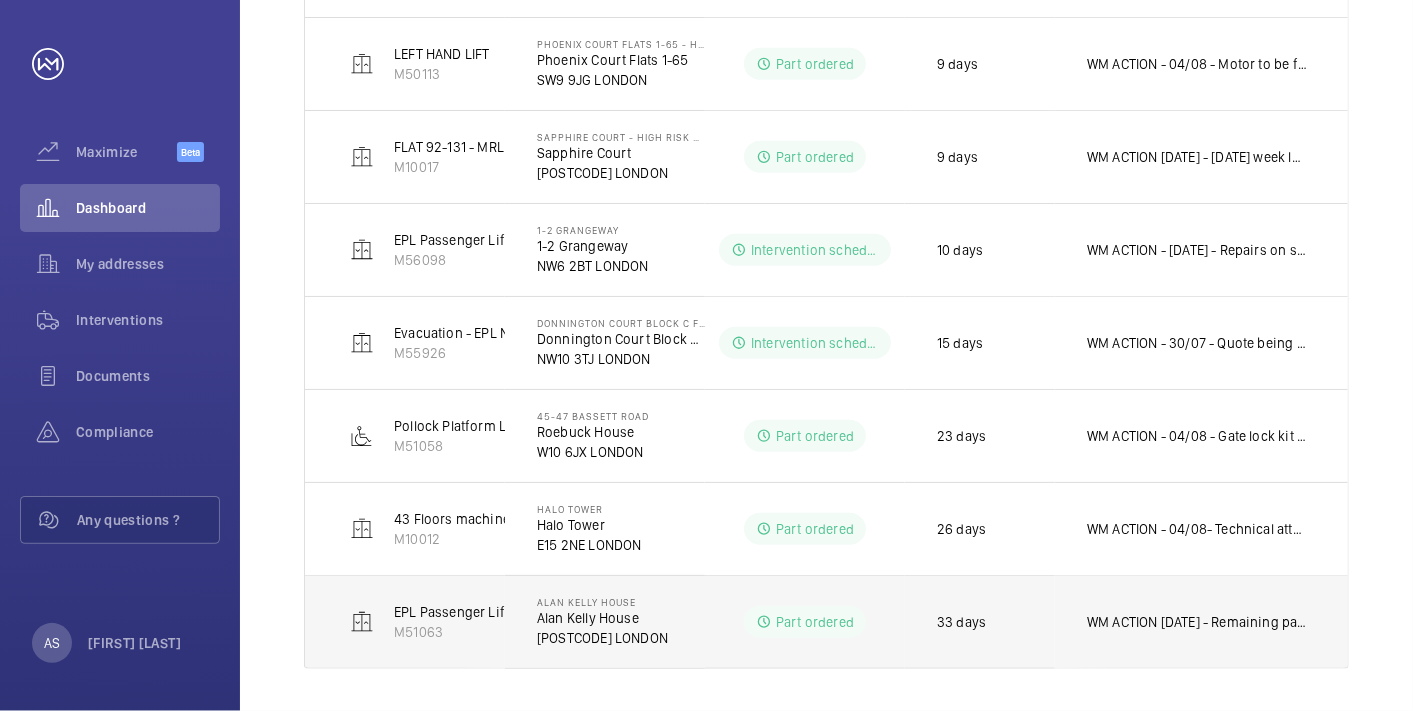 click on "WM ACTION [DATE] - Remaining parts due in next week
[DATE] - New skate being fabricated
[DATE] - [DATE] parts due in.
[DATE] - Trying to improve on lead times
[DATE] - Parts due in [DATE] - trying to improve with suppliers
[DATE] - Chasing suppliers for better eta
[DATE]. - Door parts on order, ETA given was [DATE] weeks, [PERSON] has contacted a different supplier to reduce this ETA, update to follow shortly.
WM ACTION - [DATE] - Car gate contacts due in tomorrow
[DATE] - Parts due in Tuesday [DATE]
[DATE] - Car gate contact parts required, sourcing eta" 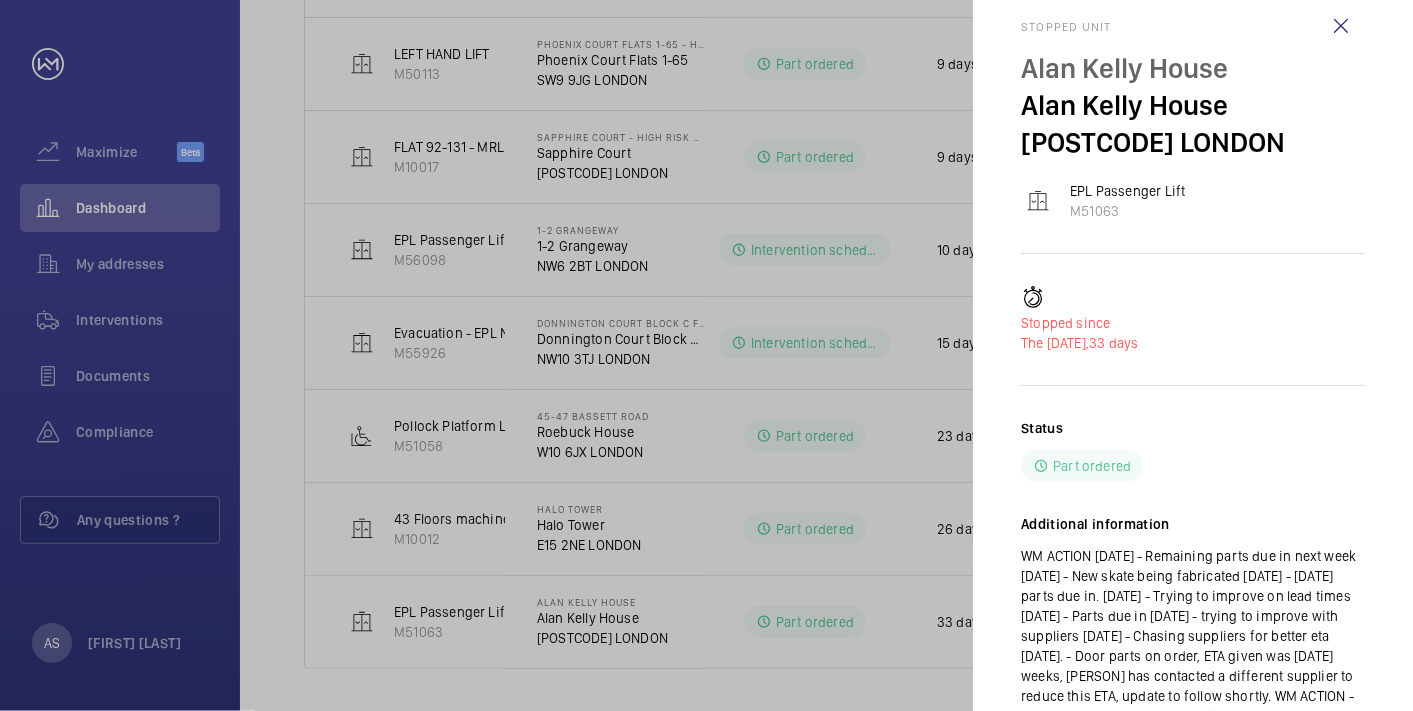 scroll, scrollTop: 0, scrollLeft: 0, axis: both 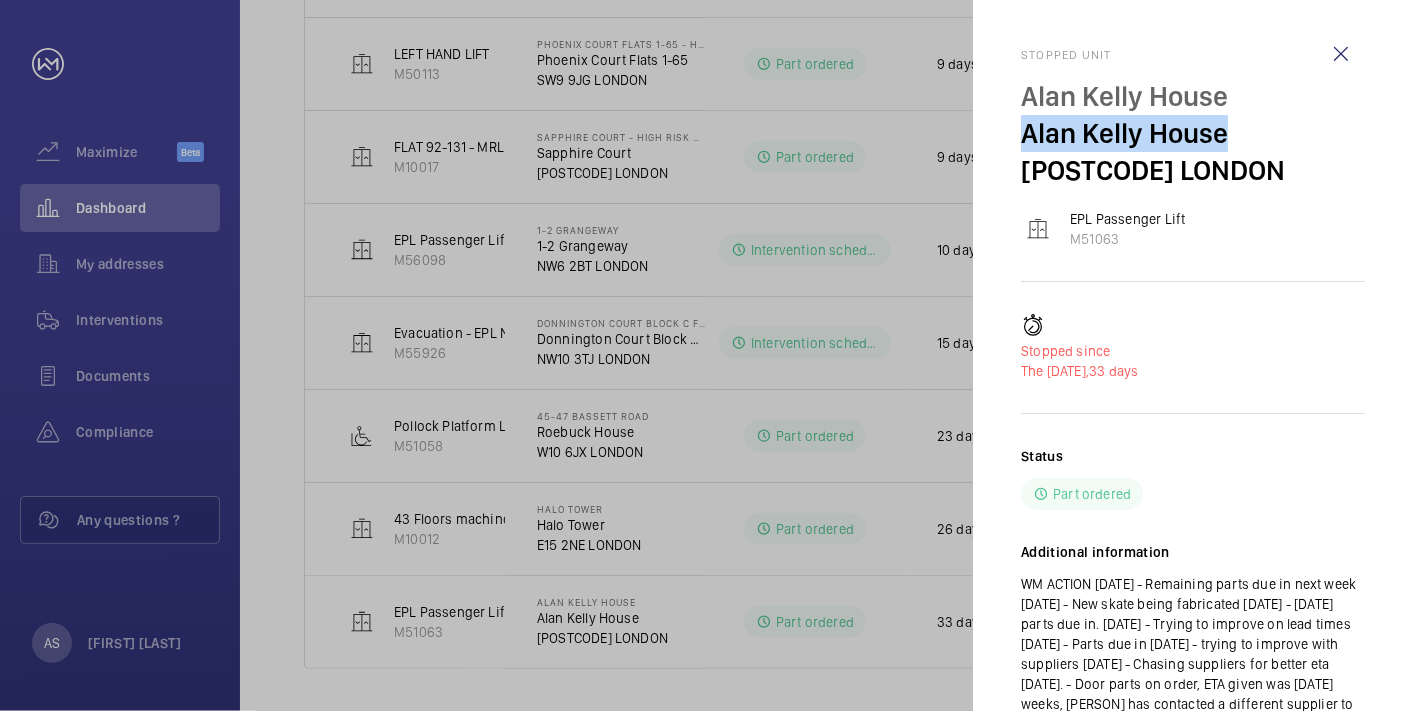 drag, startPoint x: 1001, startPoint y: 120, endPoint x: 1245, endPoint y: 131, distance: 244.24782 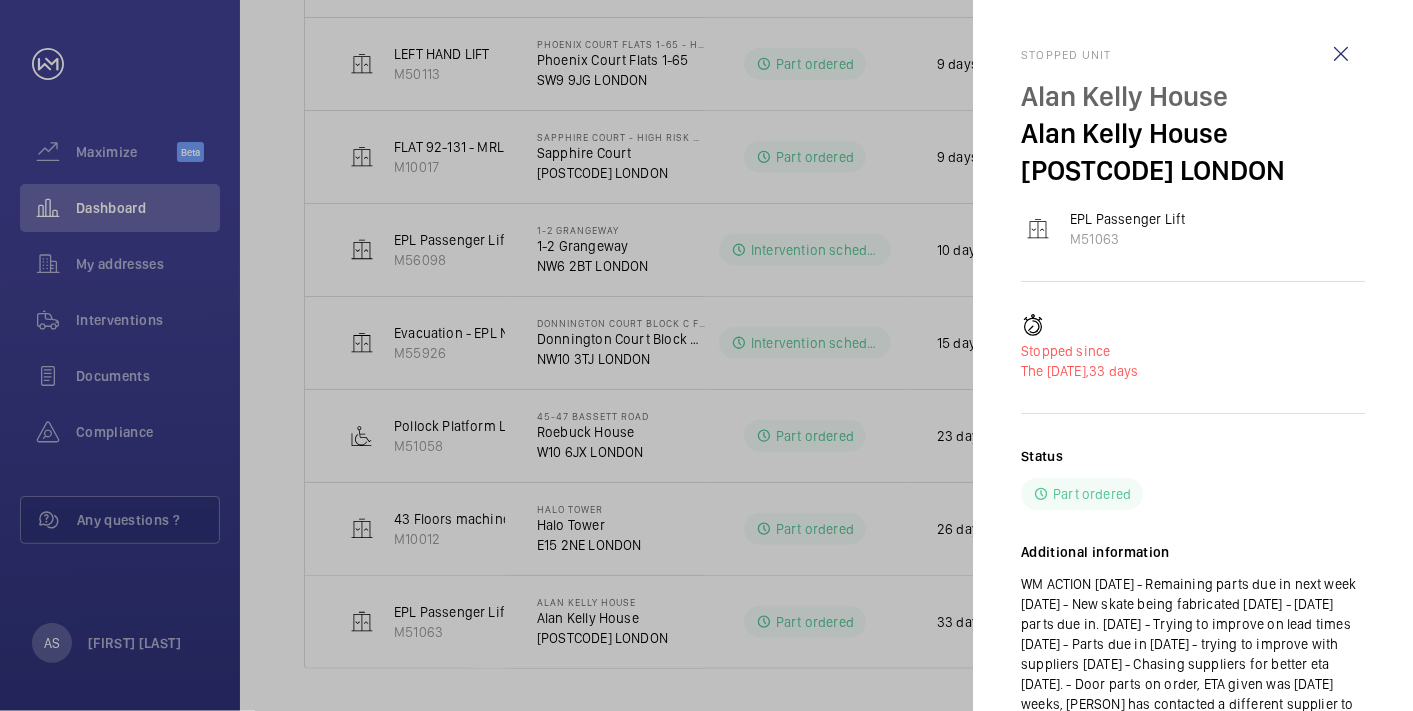 click on "The [DATE],  33 days" 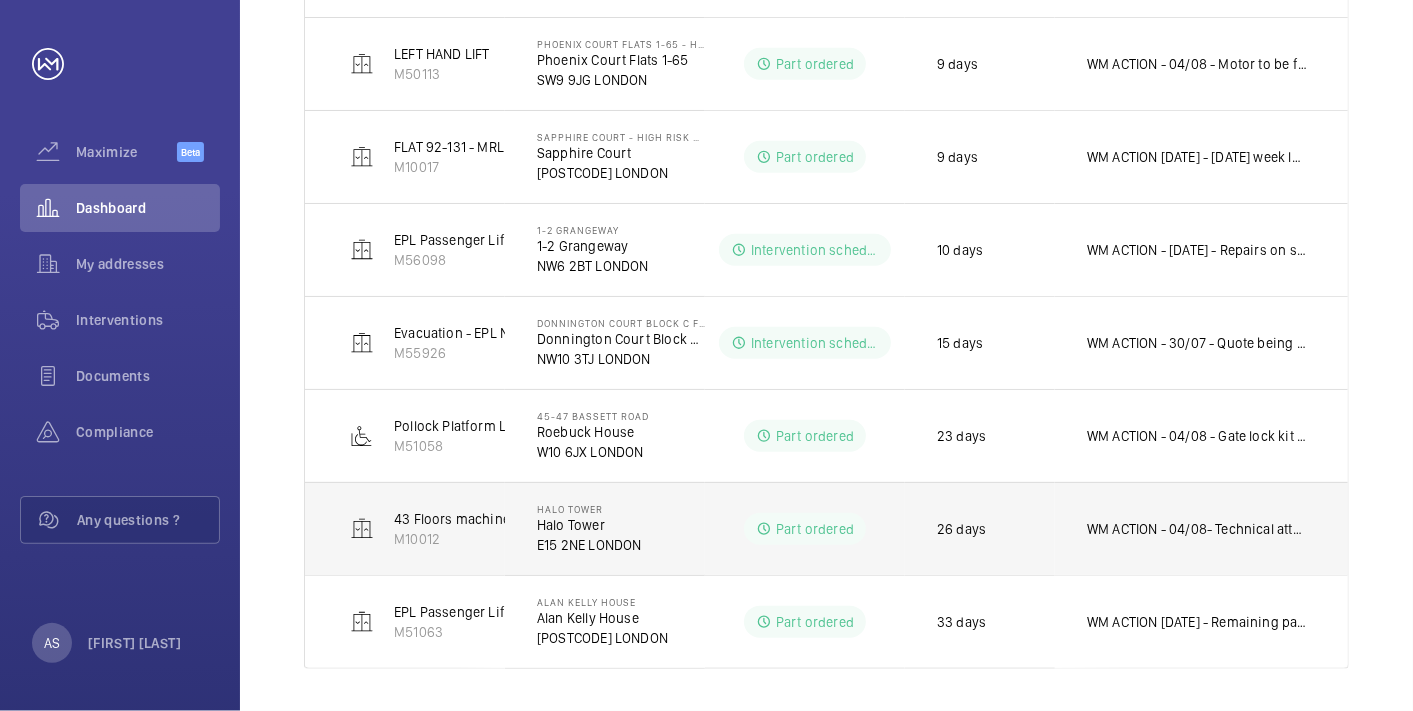 click on "WM ACTION - 04/08- Technical attending tomorrow
1/08 - technical to fit
31/07 - Board due in tomorrow
30/07 -Delayed delivery
28/07 - Eta for new board Wednesday 30th
24/07 - Board due in end of next week
22/07 - Board on order ETA 6-8 days.
21/07 - Tech follow up board TMi2 board required
17/07 - 2 man team attended but still experiencing drive issues, a tech attendance is being arranged, attendance date to be confirmed shortly." 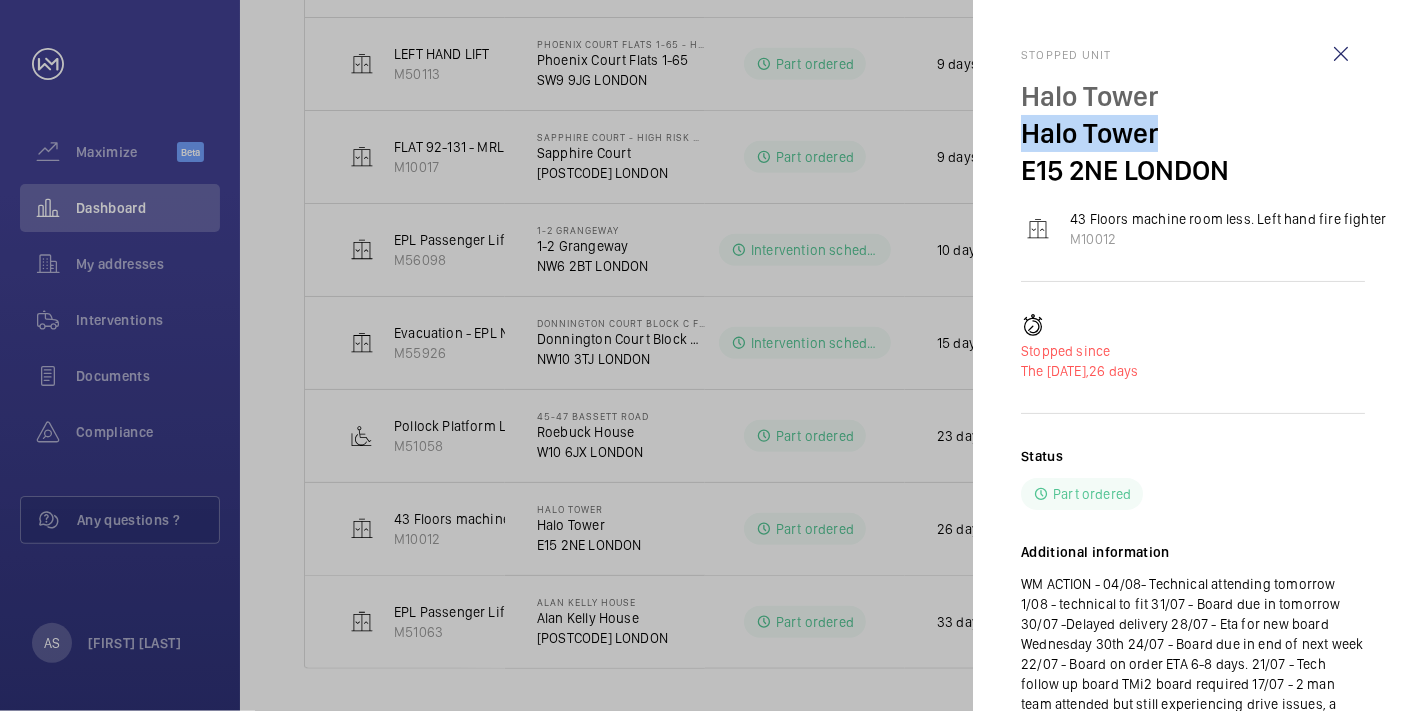 drag, startPoint x: 1020, startPoint y: 128, endPoint x: 1234, endPoint y: 133, distance: 214.05841 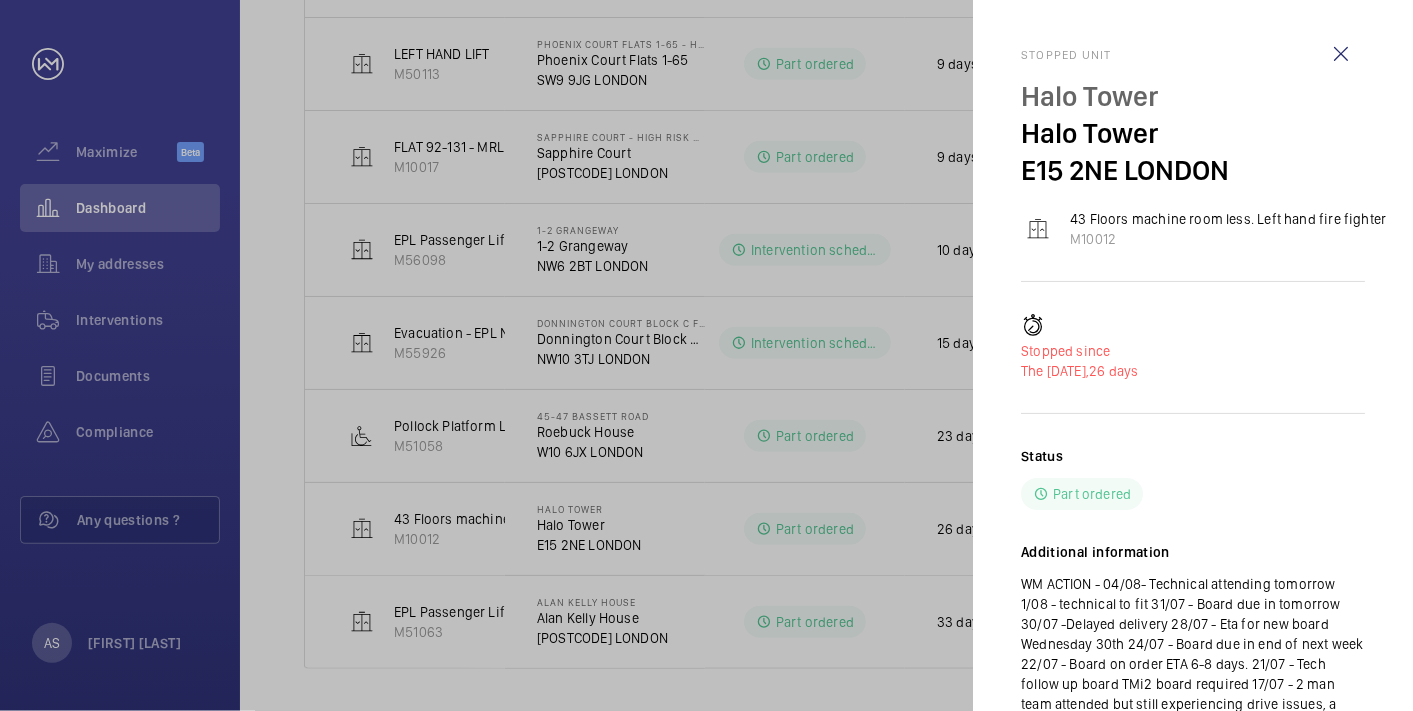 click on "Status Part ordered" 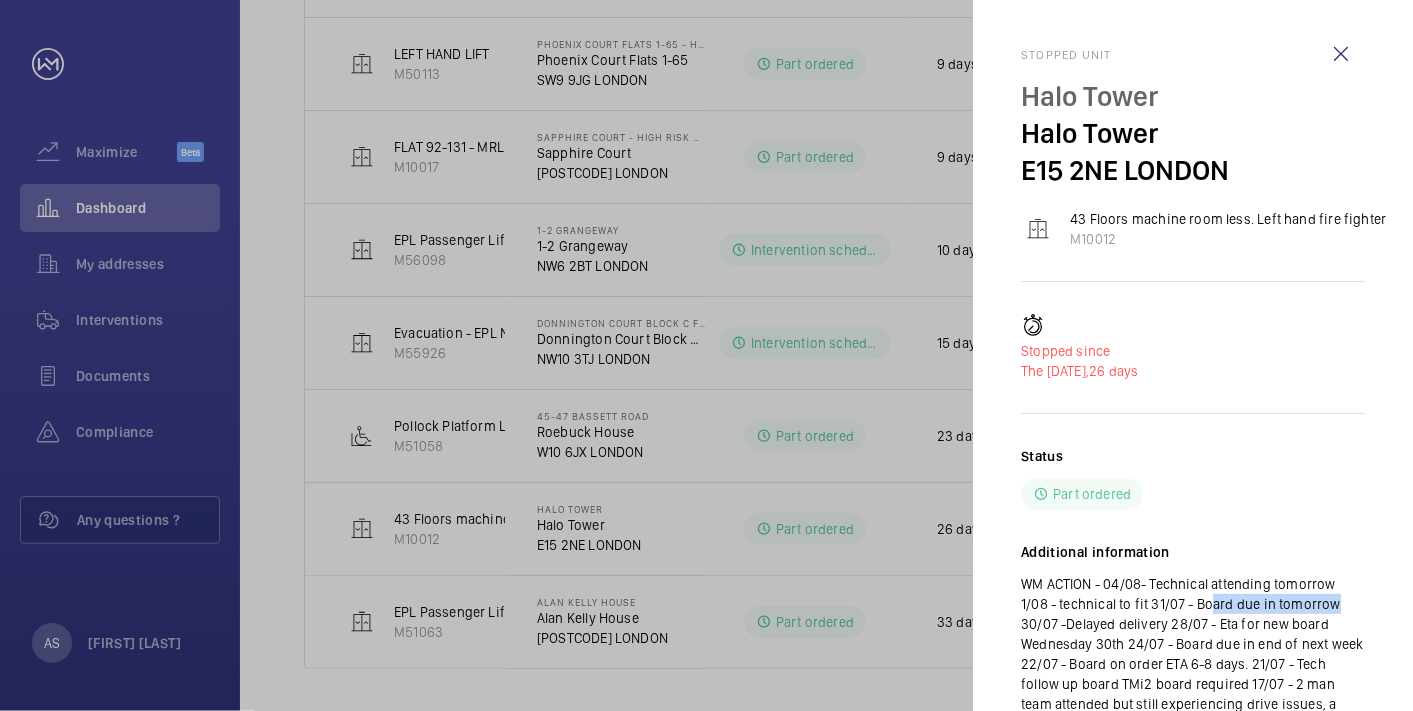 drag, startPoint x: 1175, startPoint y: 600, endPoint x: 1291, endPoint y: 601, distance: 116.00431 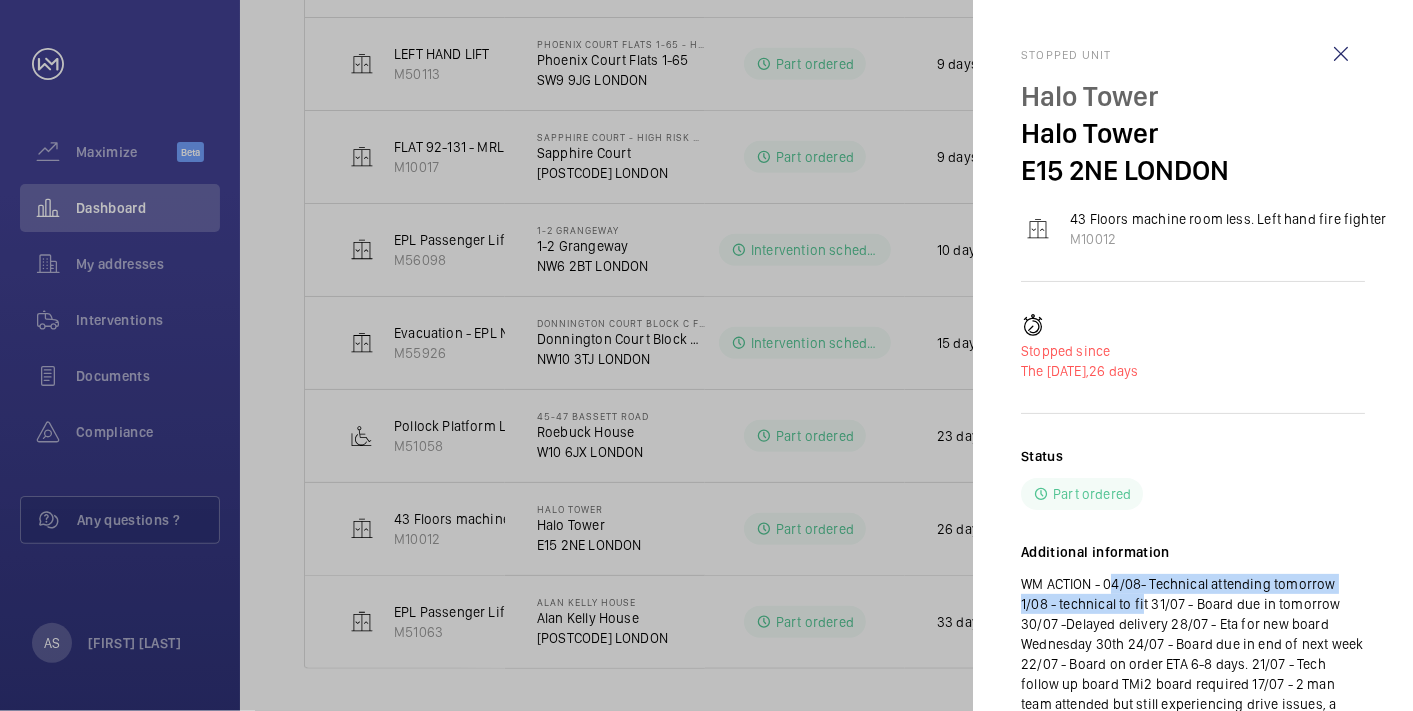 drag, startPoint x: 1291, startPoint y: 601, endPoint x: 1106, endPoint y: 594, distance: 185.13239 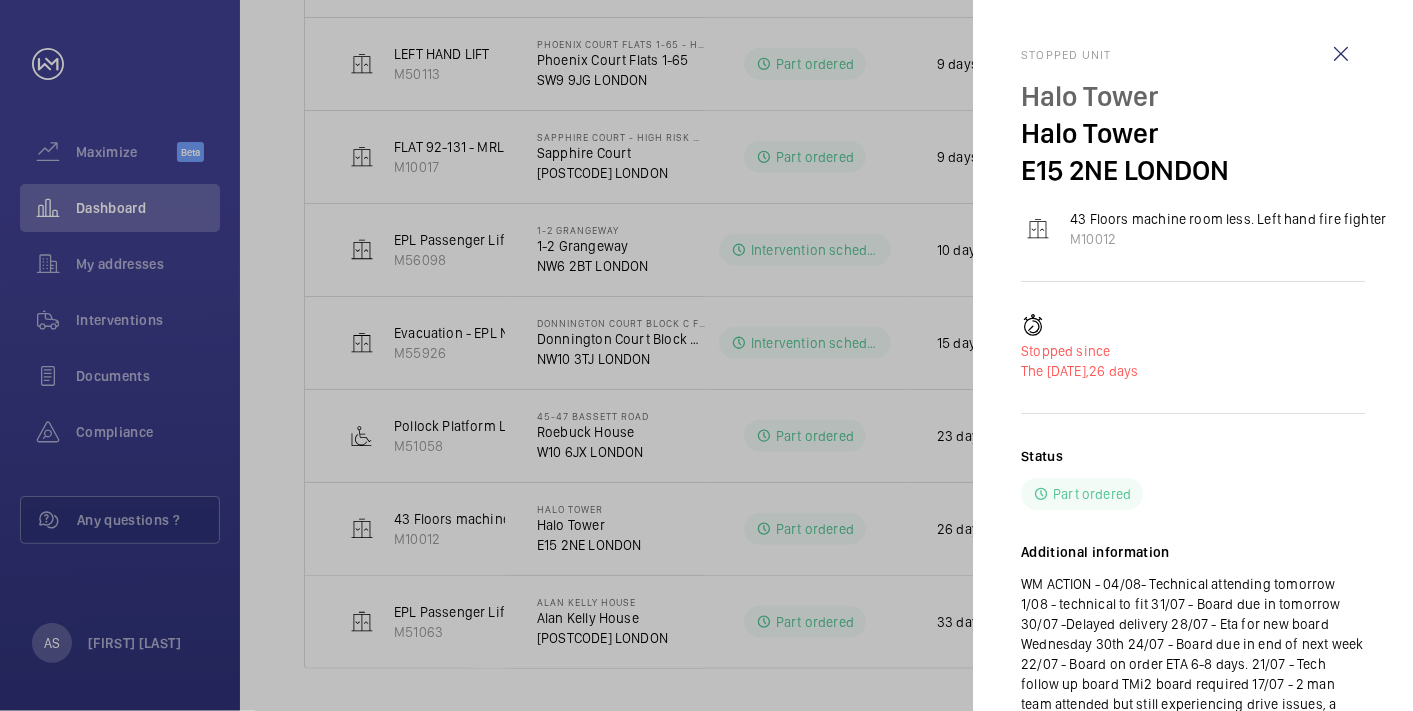 click 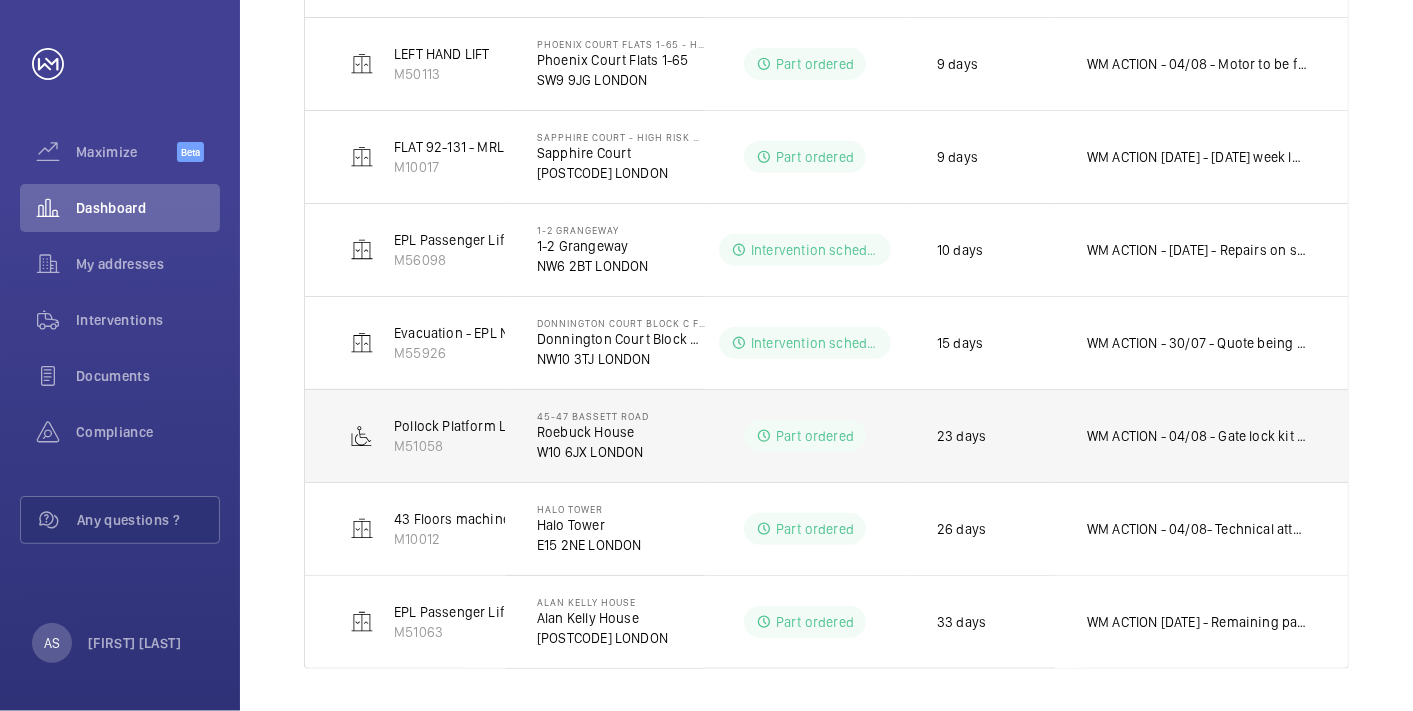 click on "WM ACTION - 04/08 - Gate lock kit due in Wednesday to be fitted thursday
01/08 - Parts due in Wednesday
30/07 - Parts due in Wednesday 6th
28/07 - chased supplier, will escalate this further
25/07 - Awaiting eta on parts
22/07 - Speaking with manufactures direct.
21/07 - Lock and prong required, chasing eta" 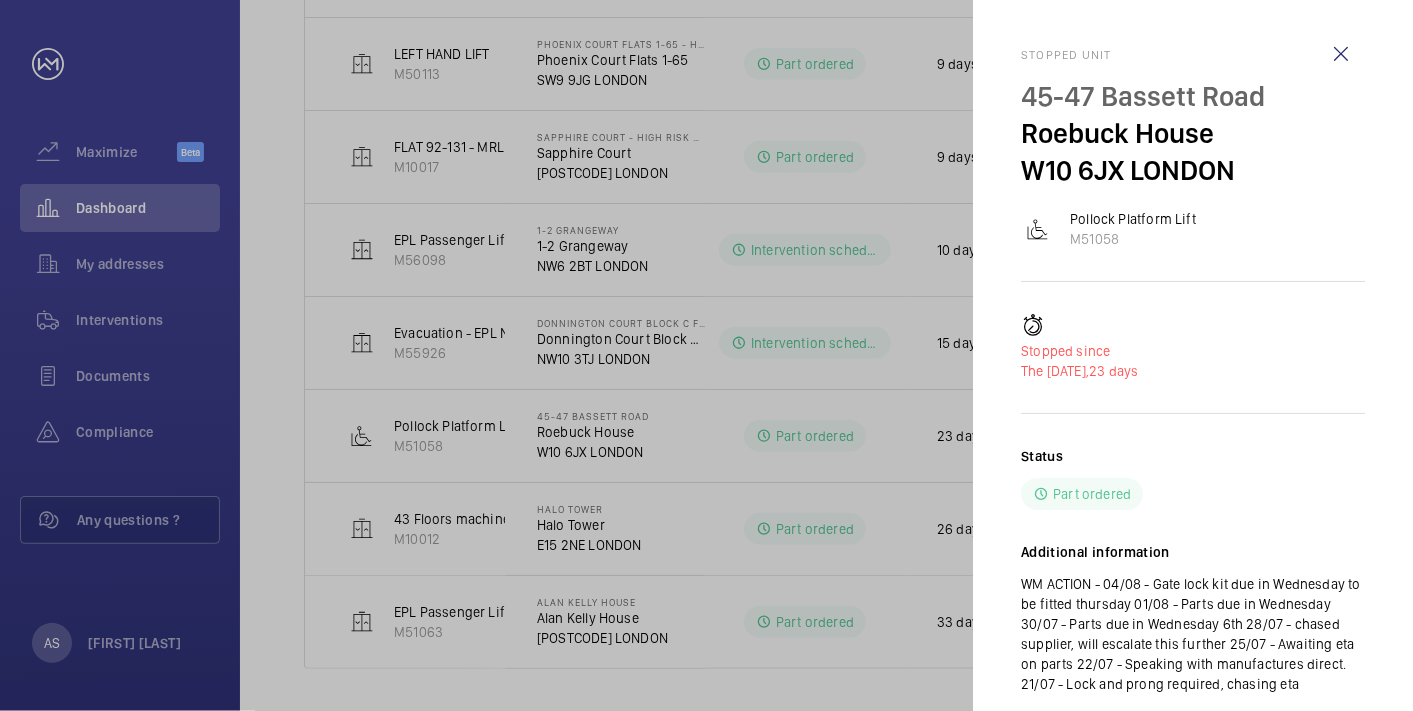 click on "Status Part ordered" 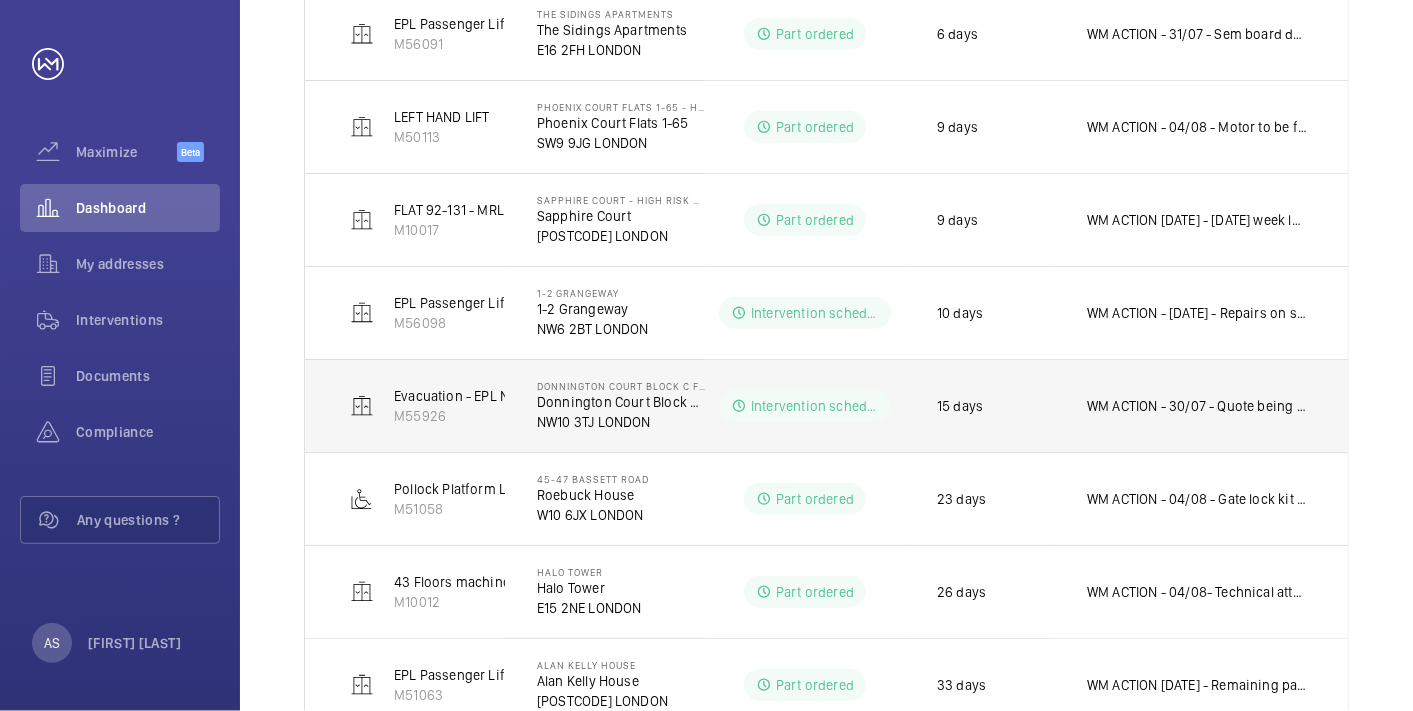 scroll, scrollTop: 670, scrollLeft: 0, axis: vertical 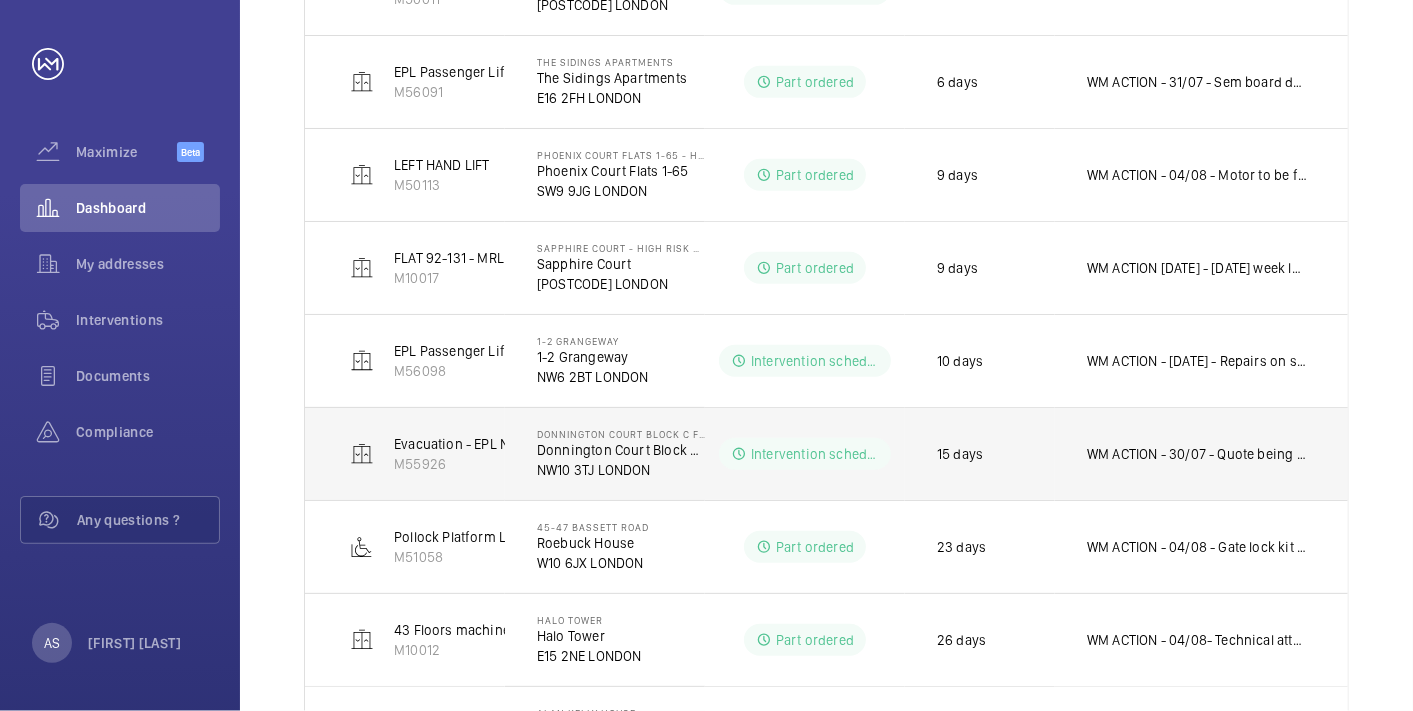 click on "WM ACTION - 30/07 - Quote being sent to us today
28/07 - speaking with manufactures for upgrade options and timeframes
25/07 - Drive upgrade required
24/07 - Technical booked in for tomorrow morning
23/07 - Possible drive fault, technical required
22/07 - 2 man follow up this morning
21/07 - Follow up today" 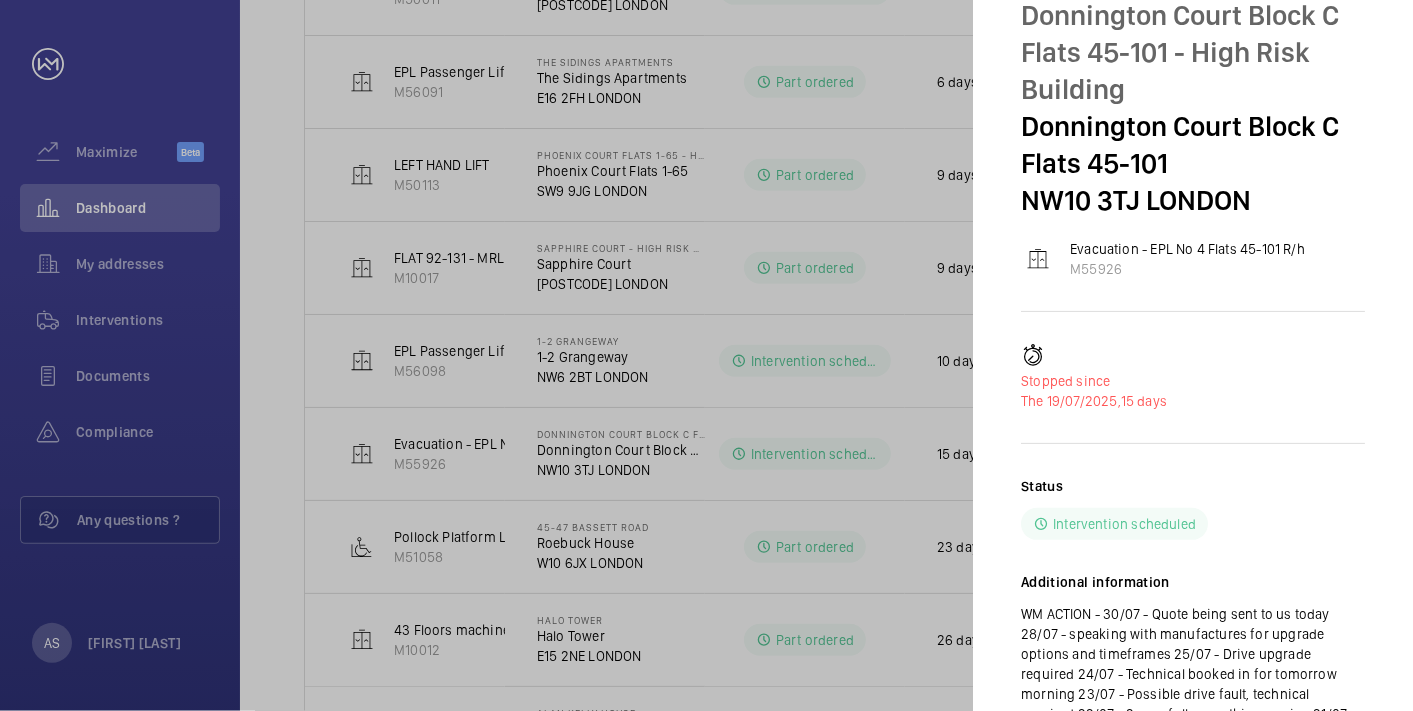 scroll, scrollTop: 173, scrollLeft: 0, axis: vertical 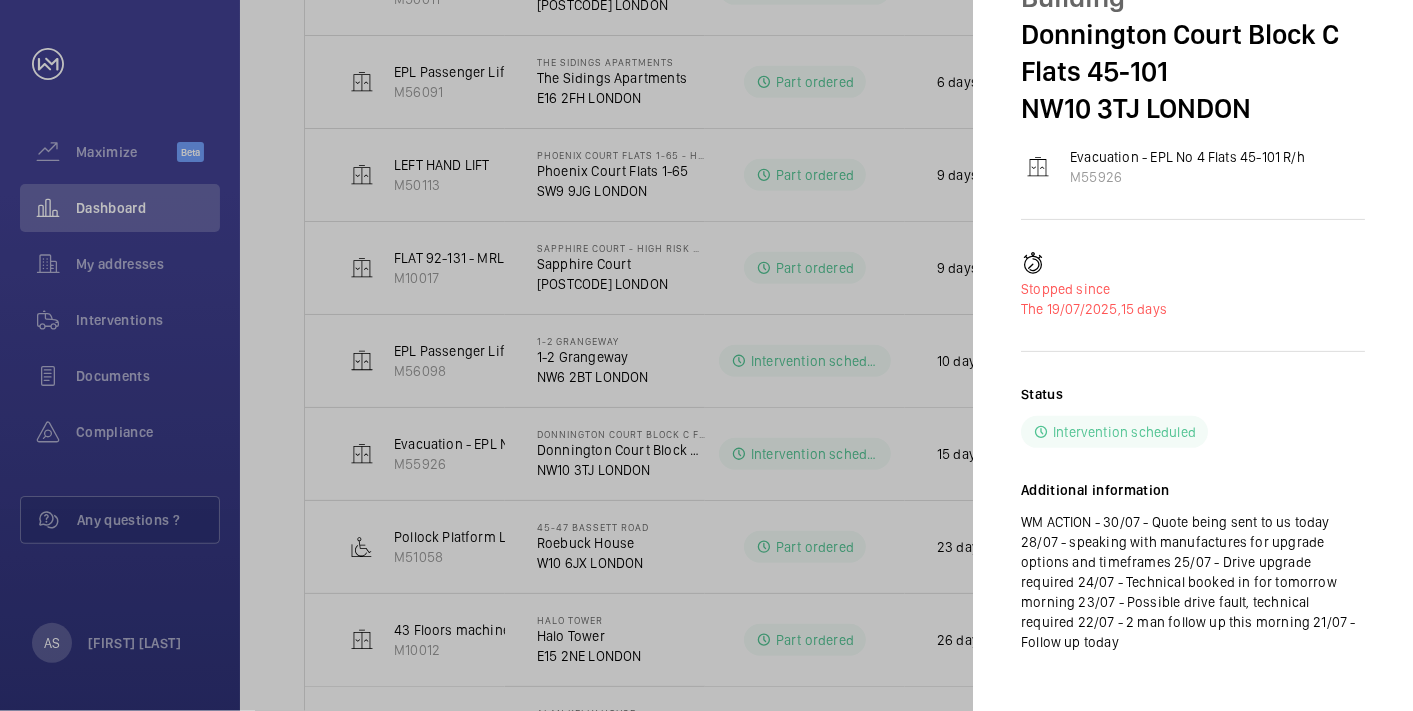 click 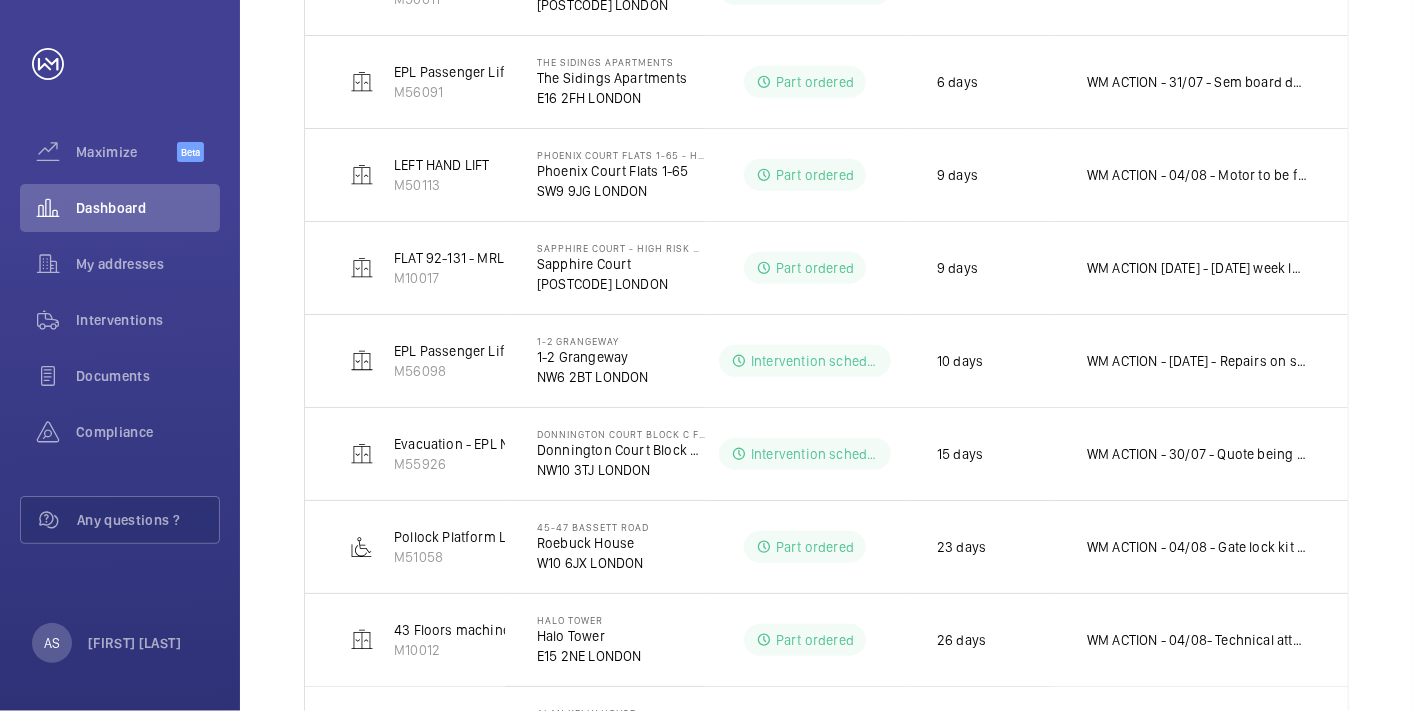 scroll, scrollTop: 0, scrollLeft: 0, axis: both 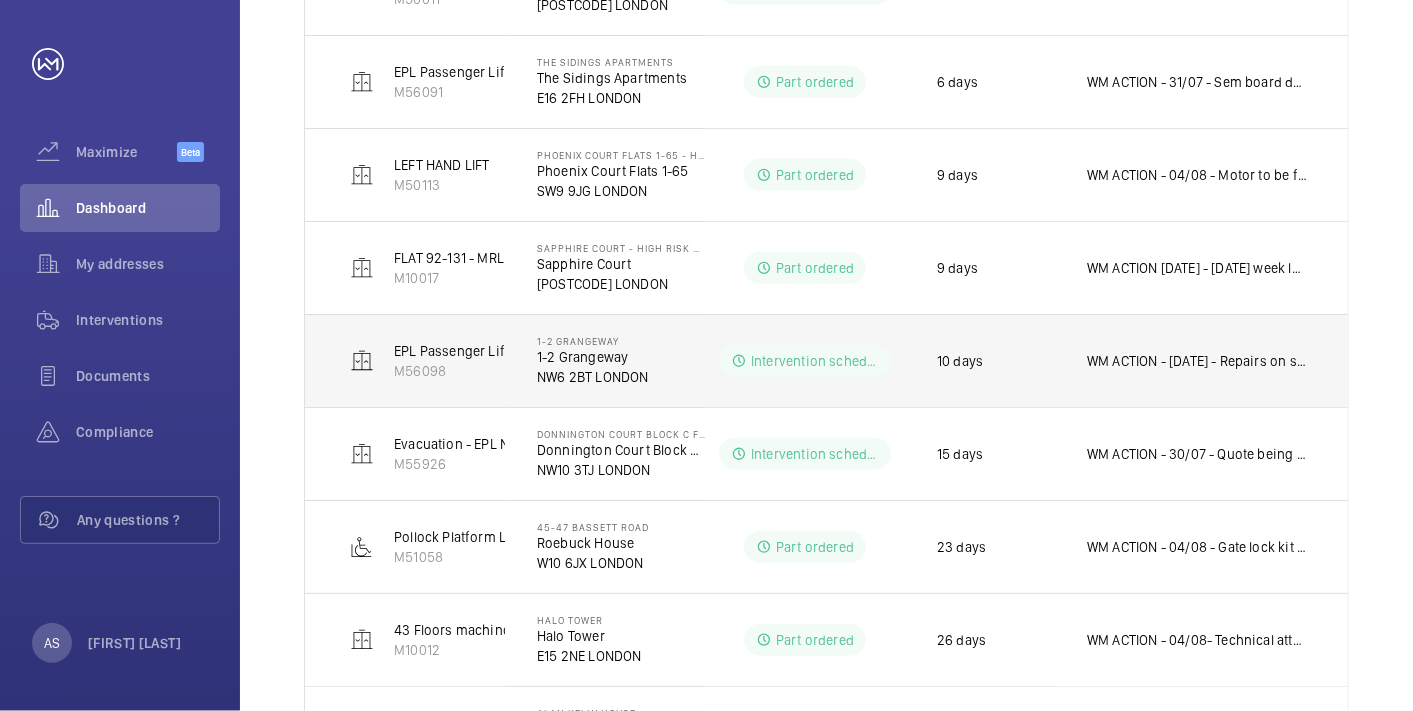 click on "WM ACTION - [DATE] - Repairs on site this morning to carry out adjustments
[DATE] - Two engineers attending, further require attendance required
[DATE] - Two man to fit Friday morning
[DATE] - Shoes due in Thursday
[DATE] - Tape head shoes required, chasing eta for early next week" 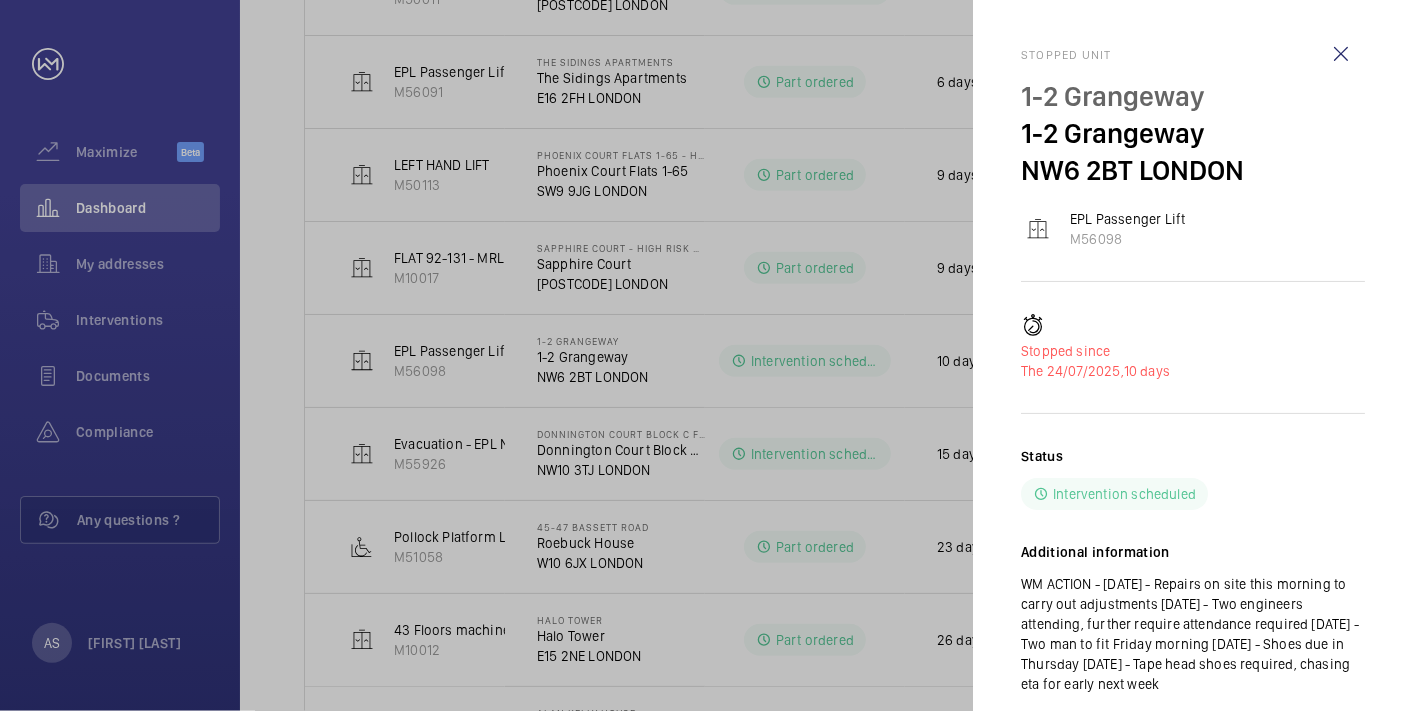 click 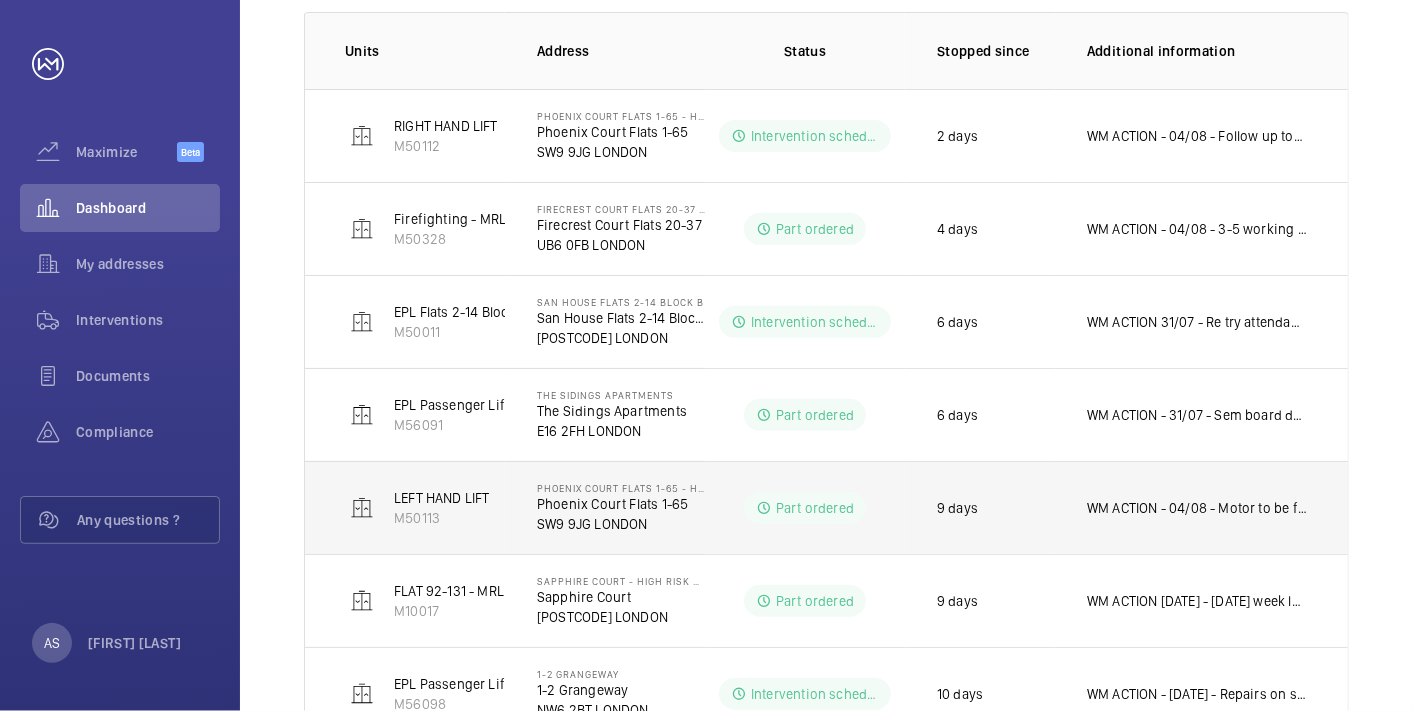 scroll, scrollTop: 448, scrollLeft: 0, axis: vertical 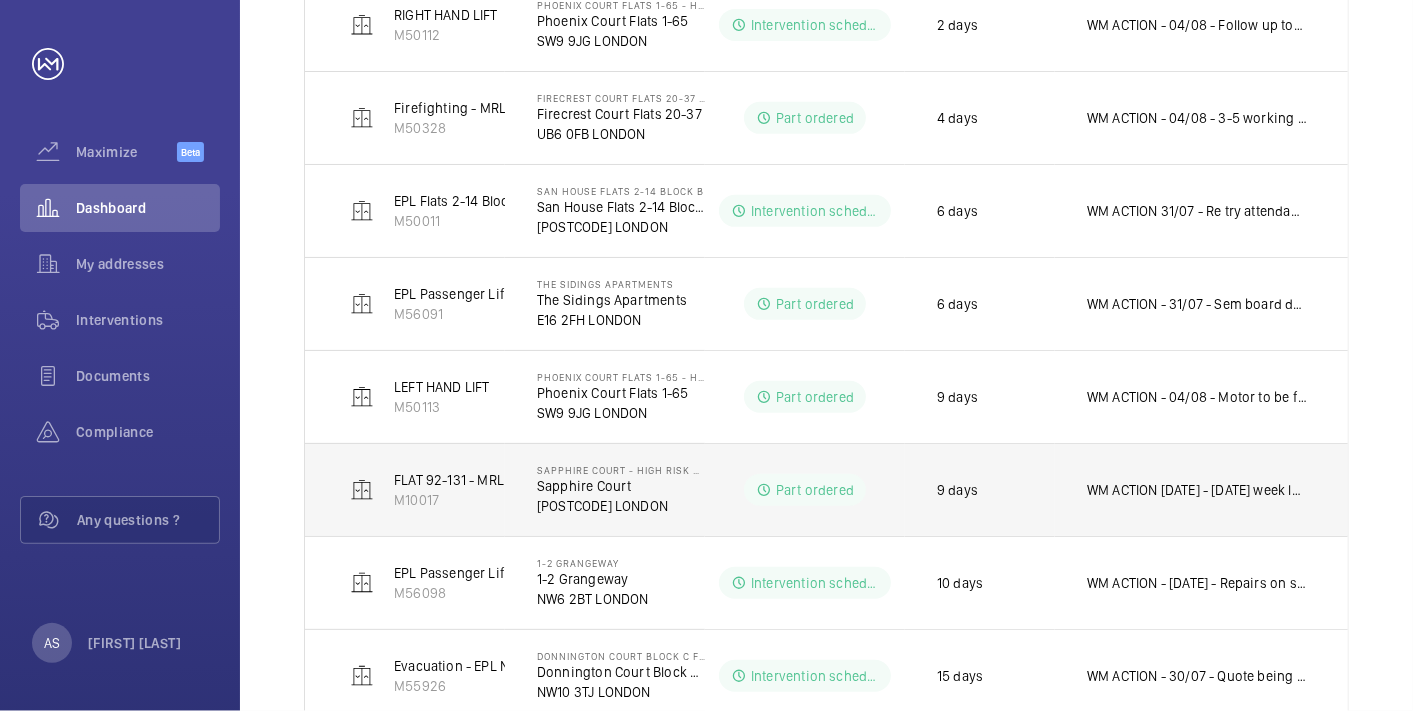 click on "WM ACTION [DATE] - [DATE] week lead time due in wc [DATE]
[DATE] - Car top board [DATE] week lead time
[DATE] - Part on order ETA [DATE] Weeks
WM ACTION [DATE] - Car top board required, supply chain currently sourcing." 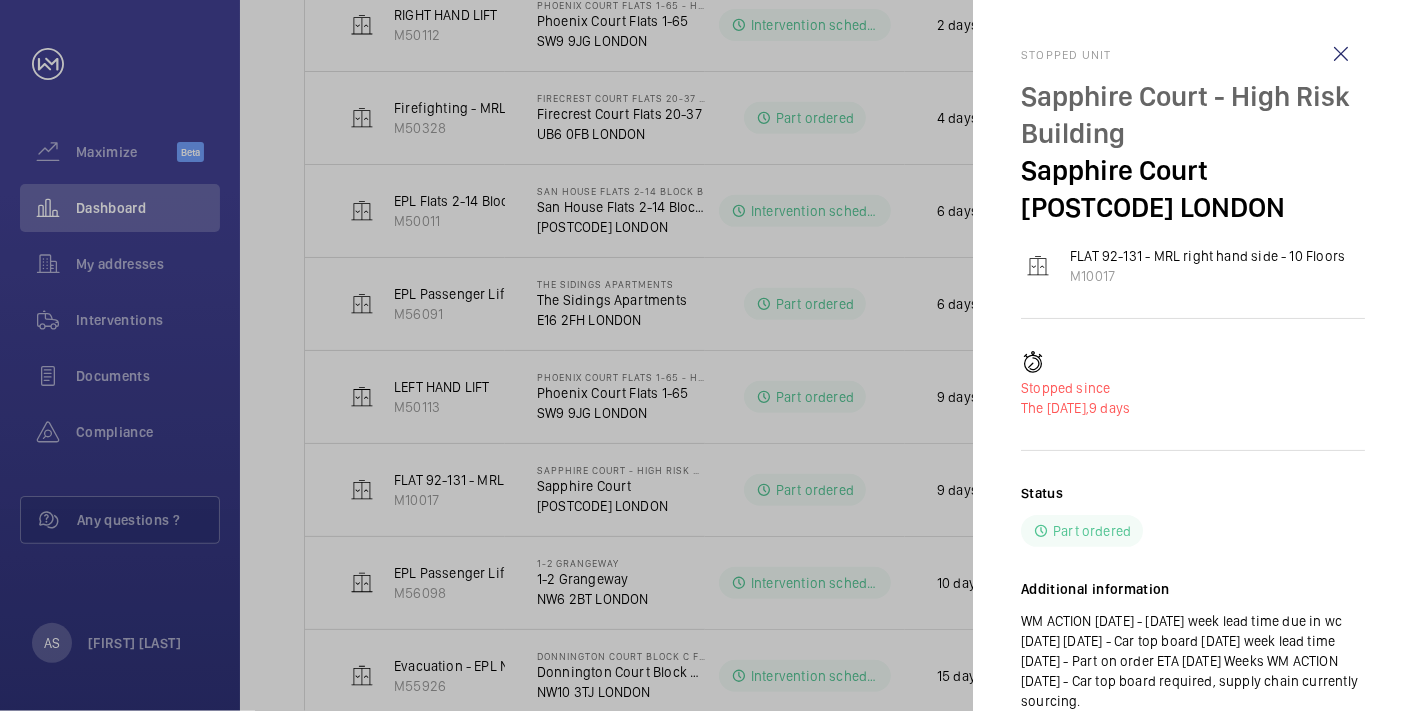 click on "WM ACTION [DATE] - [DATE] week lead time due in wc [DATE]
[DATE] - Car top board [DATE] week lead time
[DATE] - Part on order ETA [DATE] Weeks
WM ACTION [DATE] - Car top board required, supply chain currently sourcing." 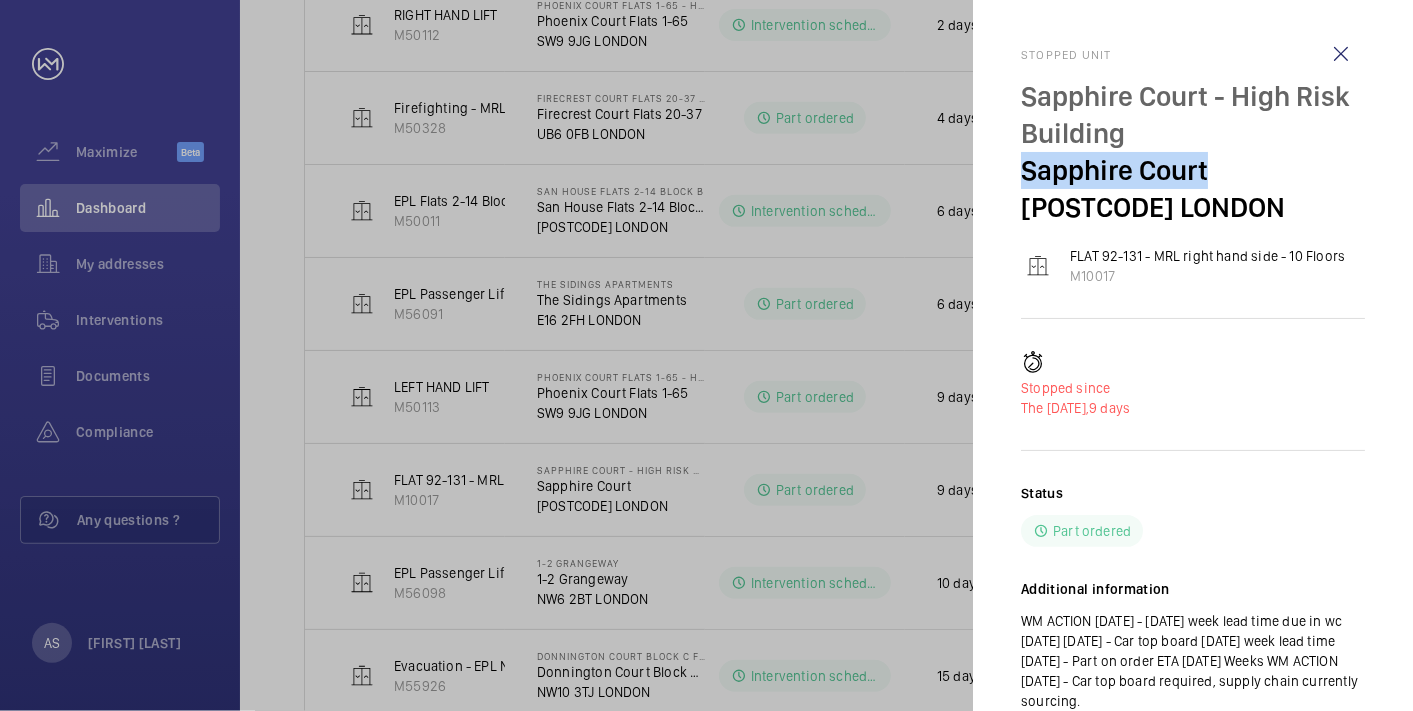 drag, startPoint x: 1017, startPoint y: 170, endPoint x: 1245, endPoint y: 171, distance: 228.0022 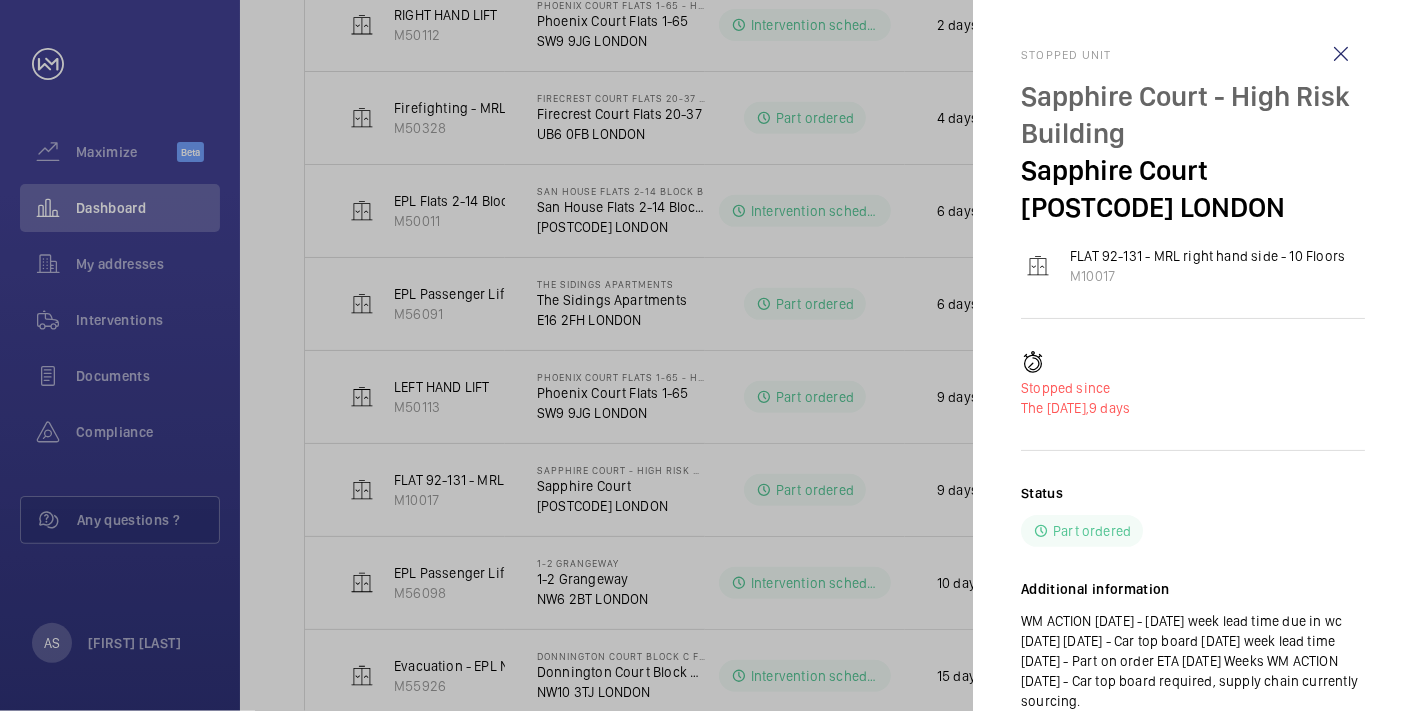 click on "Stopped since The [DATE],  9 days" 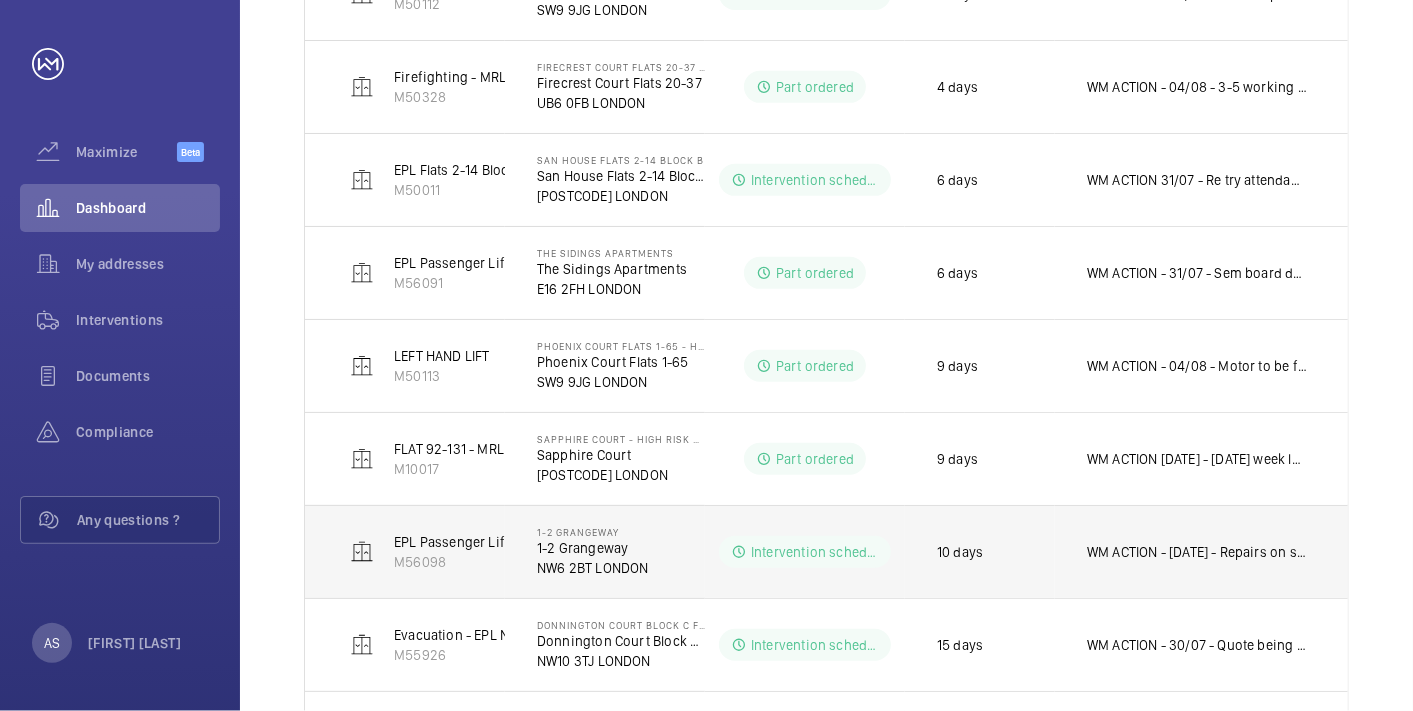 scroll, scrollTop: 559, scrollLeft: 0, axis: vertical 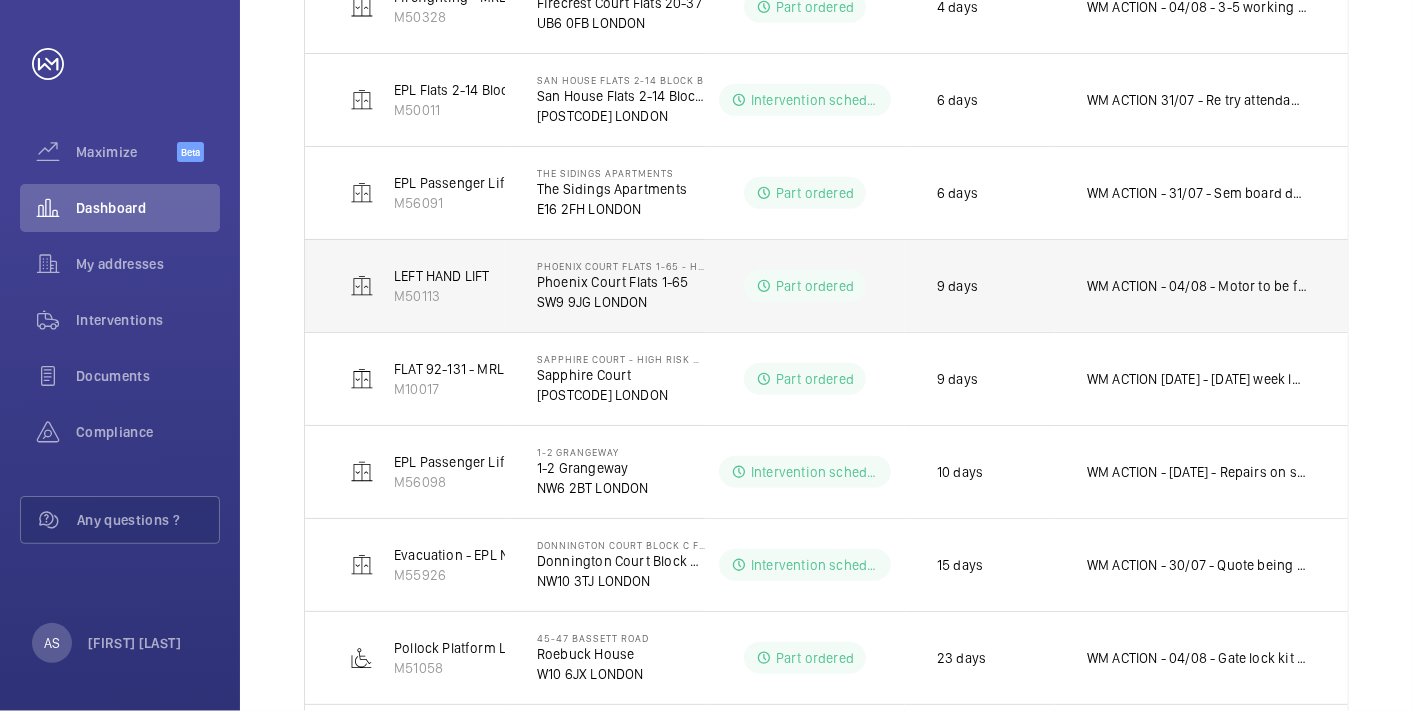 click on "WM ACTION - 04/08 - Motor to be fitted today
01/08 - Motor due into us Wednesday 6th
31/07 - Chasing suppliers for eta
30/07 - New door motor and door board required, speaking with suppliers for eta
29/07 - Motor did not calibrate on site
28/07. - Motor on order, ETA Wednesday
WM ACTION - 28/07 - Follow up today" 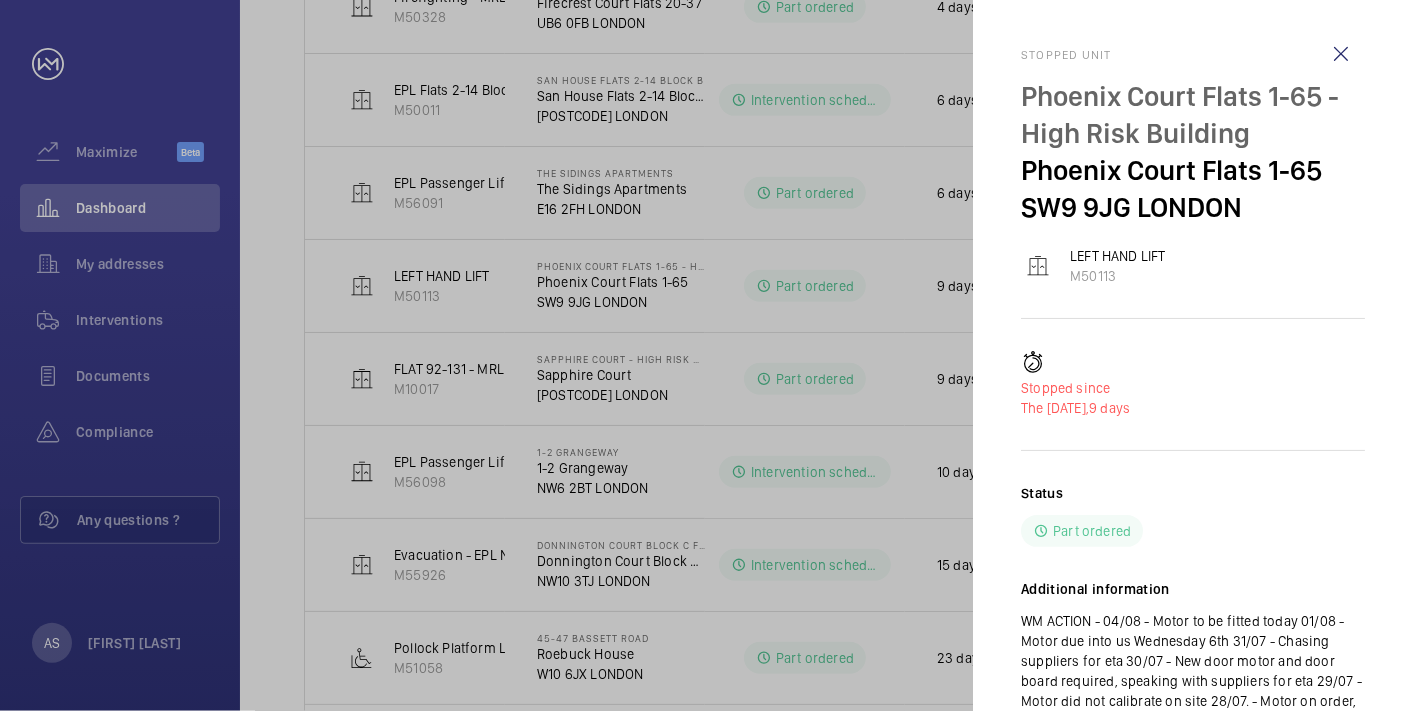 drag, startPoint x: 1184, startPoint y: 492, endPoint x: 1113, endPoint y: 491, distance: 71.00704 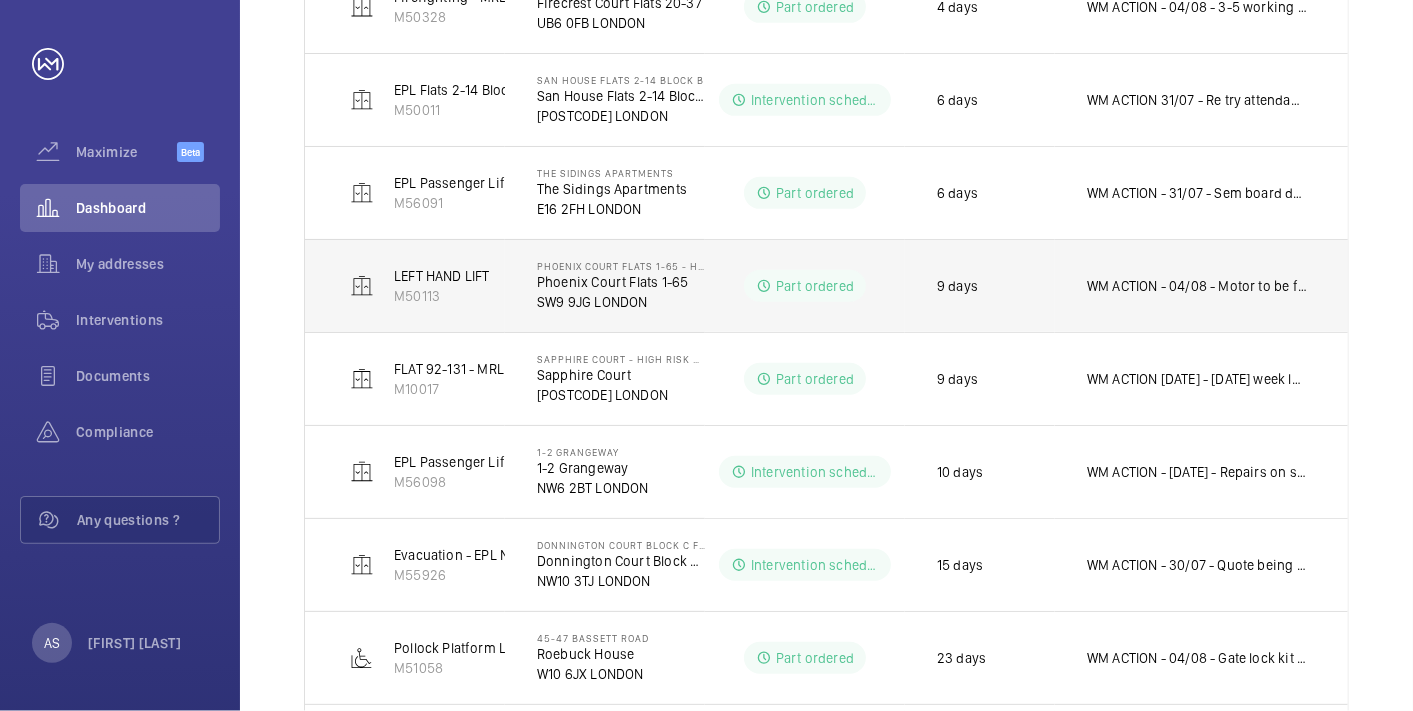 scroll, scrollTop: 448, scrollLeft: 0, axis: vertical 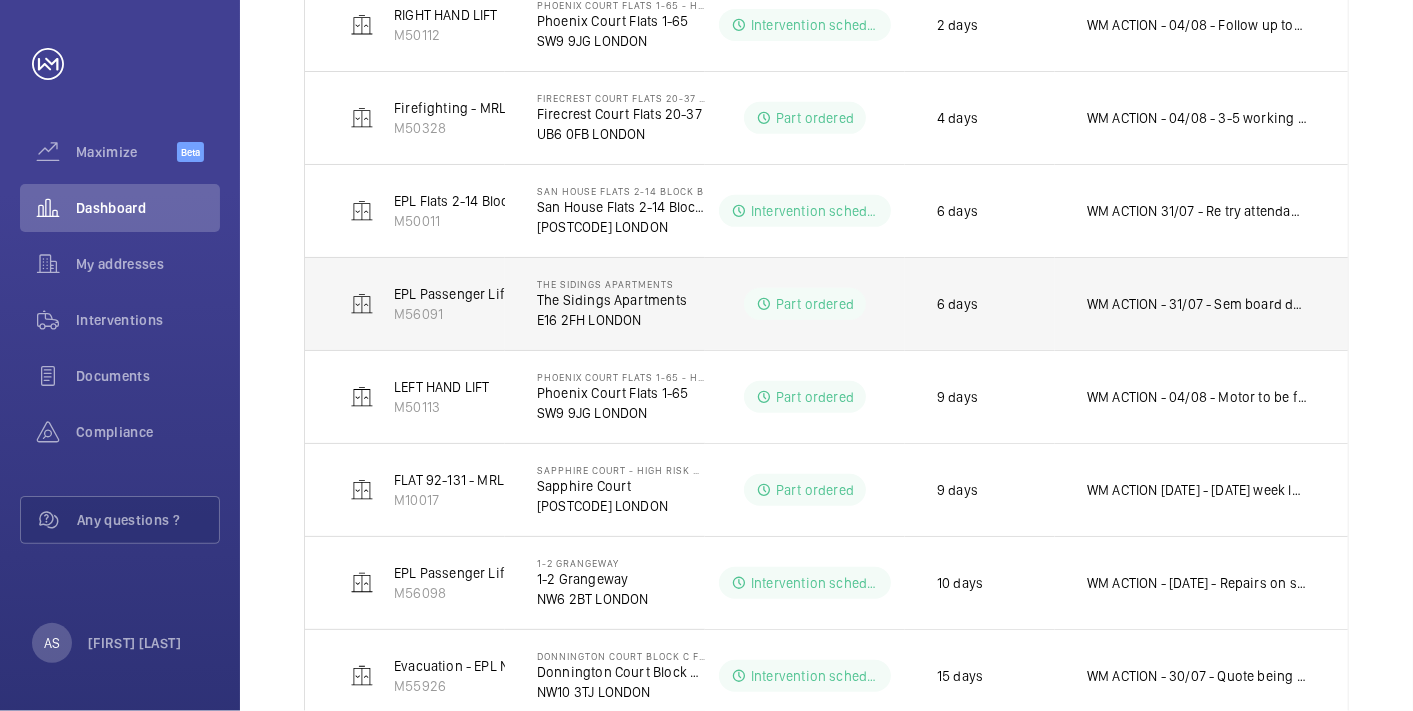 click on "WM ACTION - 31/07 - Sem board due in monday 4th - Batteries and board to be fitted Tuesday
29/07 - Sem board on order 3-5 days
28/07 - Sem board and batteries required, sourcing eta" 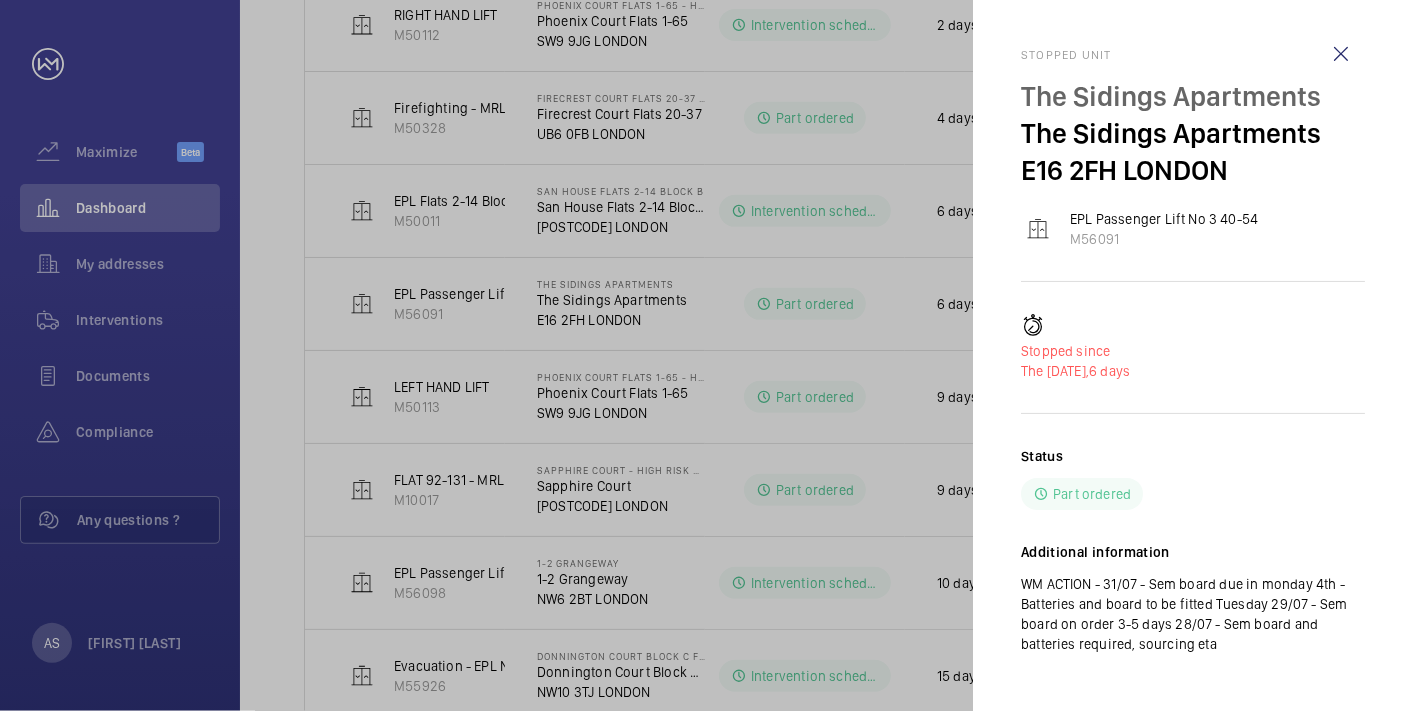 drag, startPoint x: 1270, startPoint y: 489, endPoint x: 1135, endPoint y: 470, distance: 136.33047 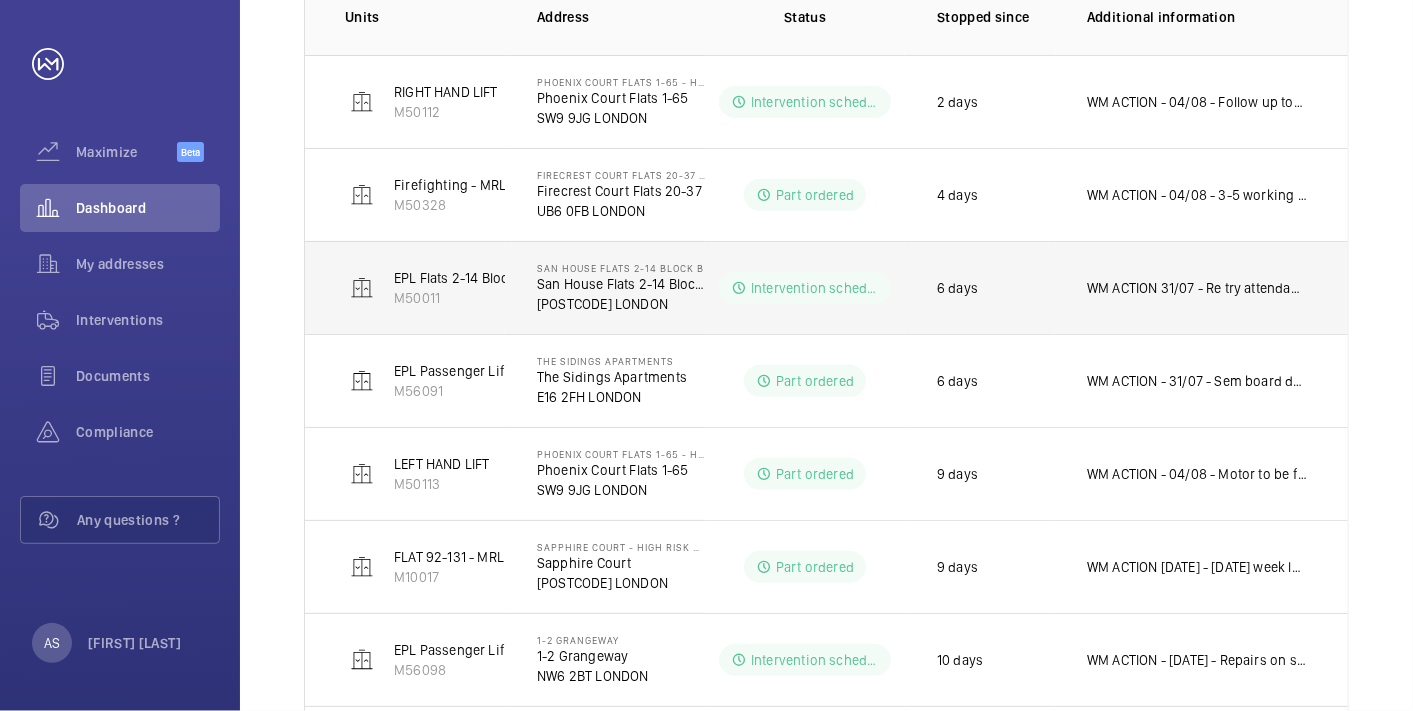 scroll, scrollTop: 337, scrollLeft: 0, axis: vertical 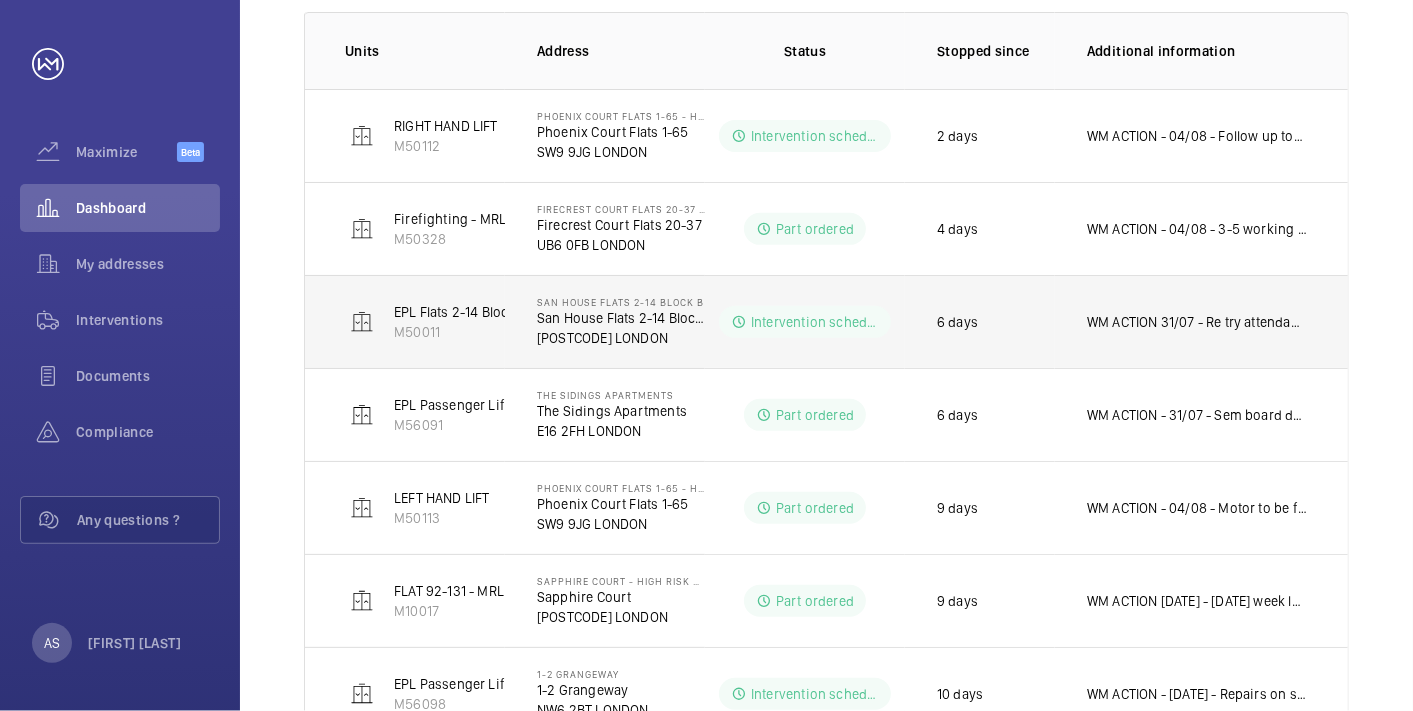 click on "WM ACTION 31/07 - Re try attendance via residents
30/07 - No key in key safe
29/07 - Follow up today
28/07 -"No access to building. Site key safe empty and tenants refusing entry." 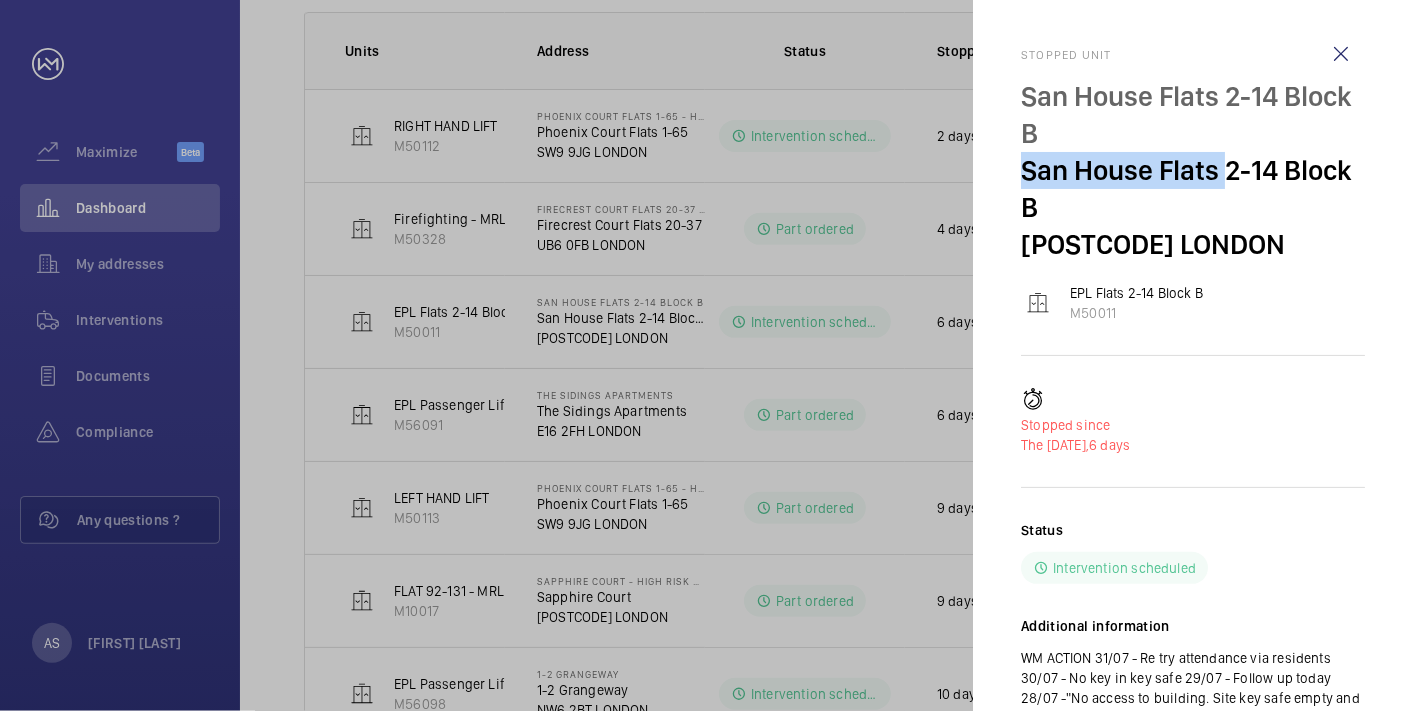 drag, startPoint x: 1026, startPoint y: 171, endPoint x: 1225, endPoint y: 171, distance: 199 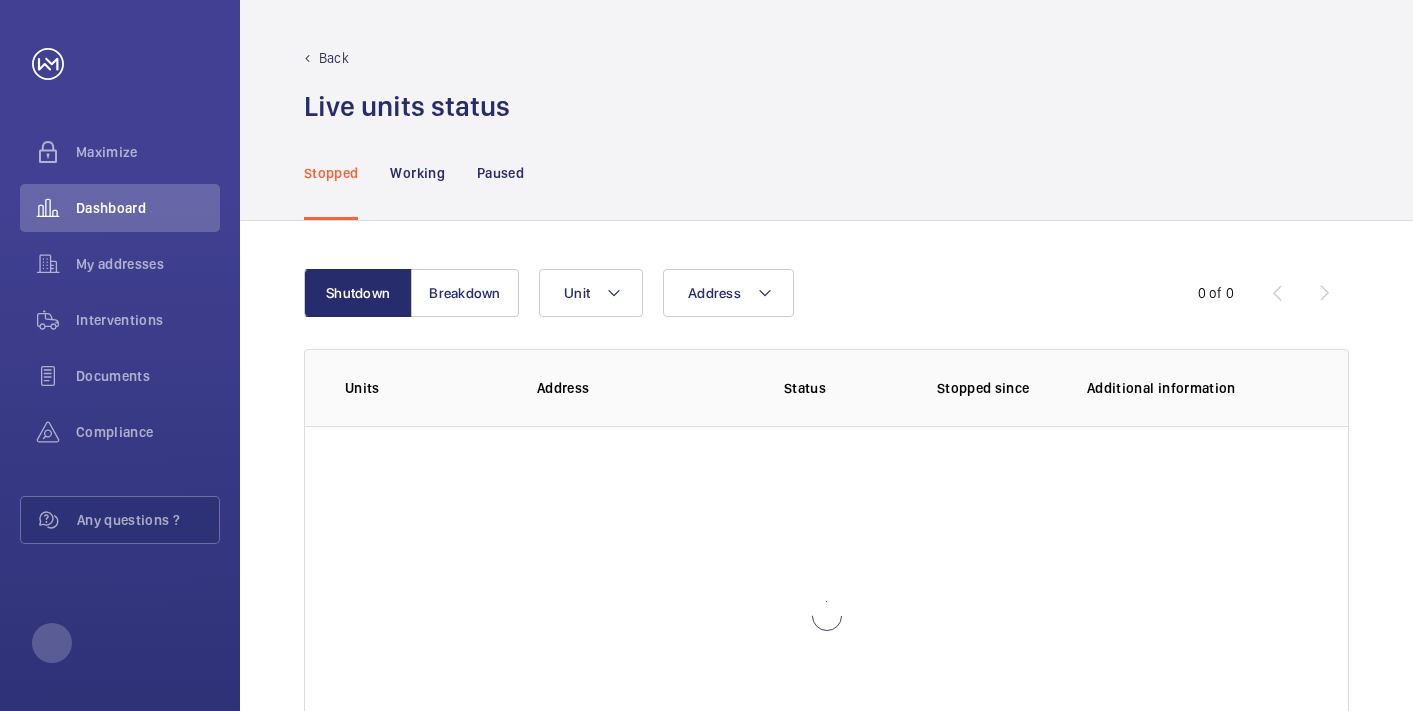 scroll, scrollTop: 0, scrollLeft: 0, axis: both 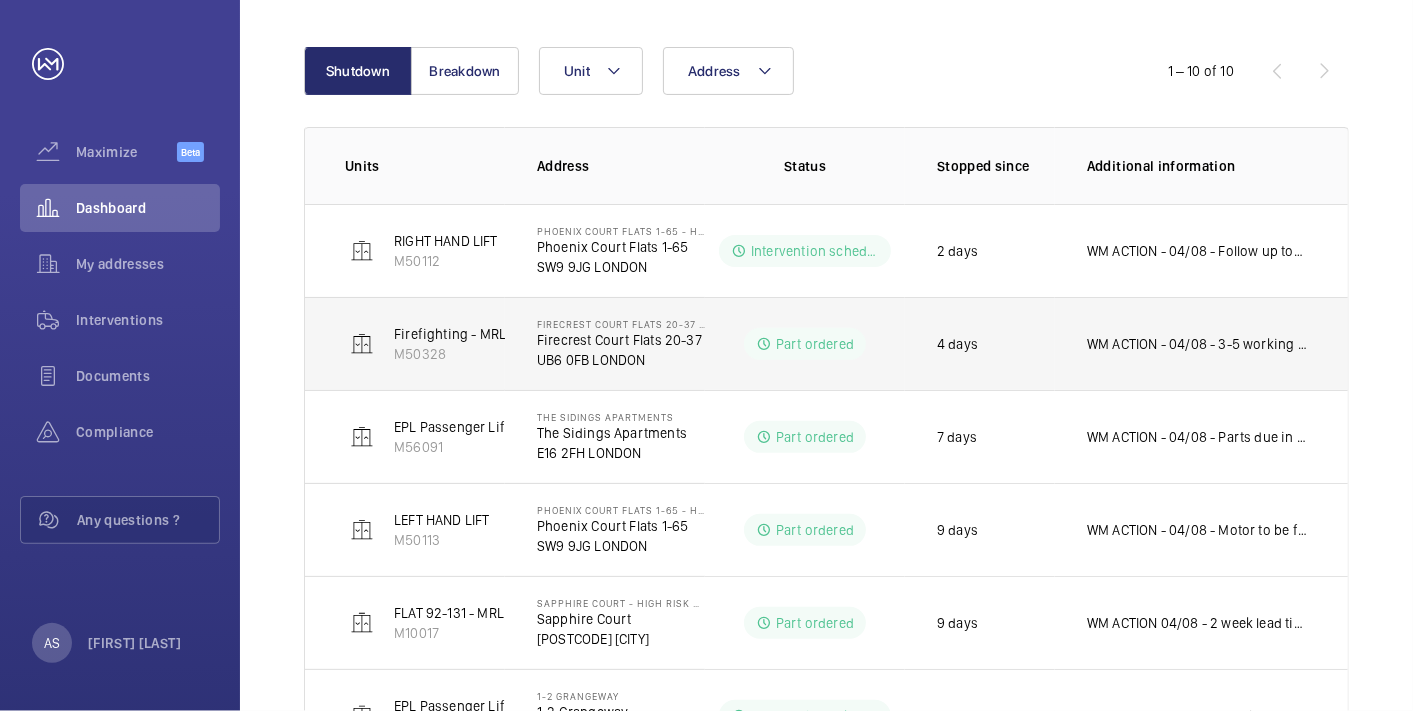 click on "WM ACTION - 04/08 - 3-5 working days for delivery
31/07 - Sourcing part and eta
30/07 - Attended site, New transformer is required." 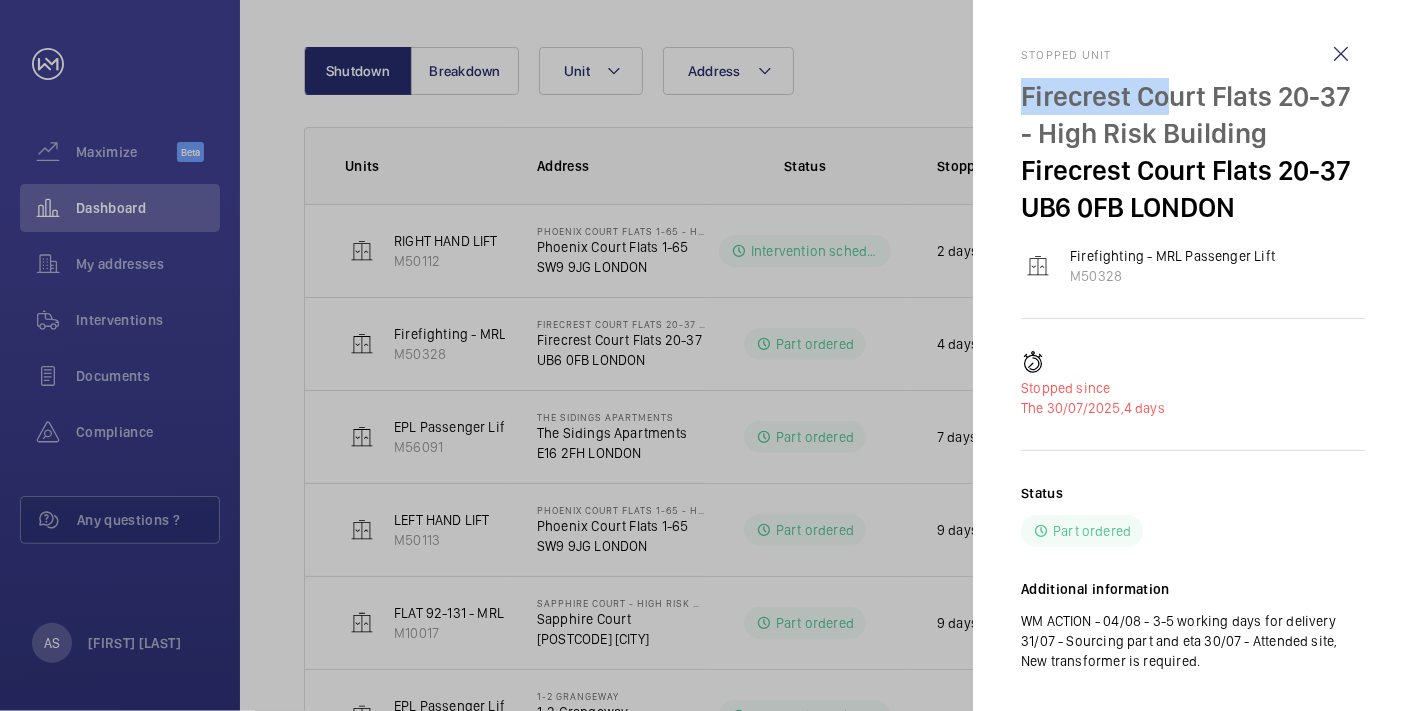 drag, startPoint x: 1026, startPoint y: 89, endPoint x: 1177, endPoint y: 88, distance: 151.00331 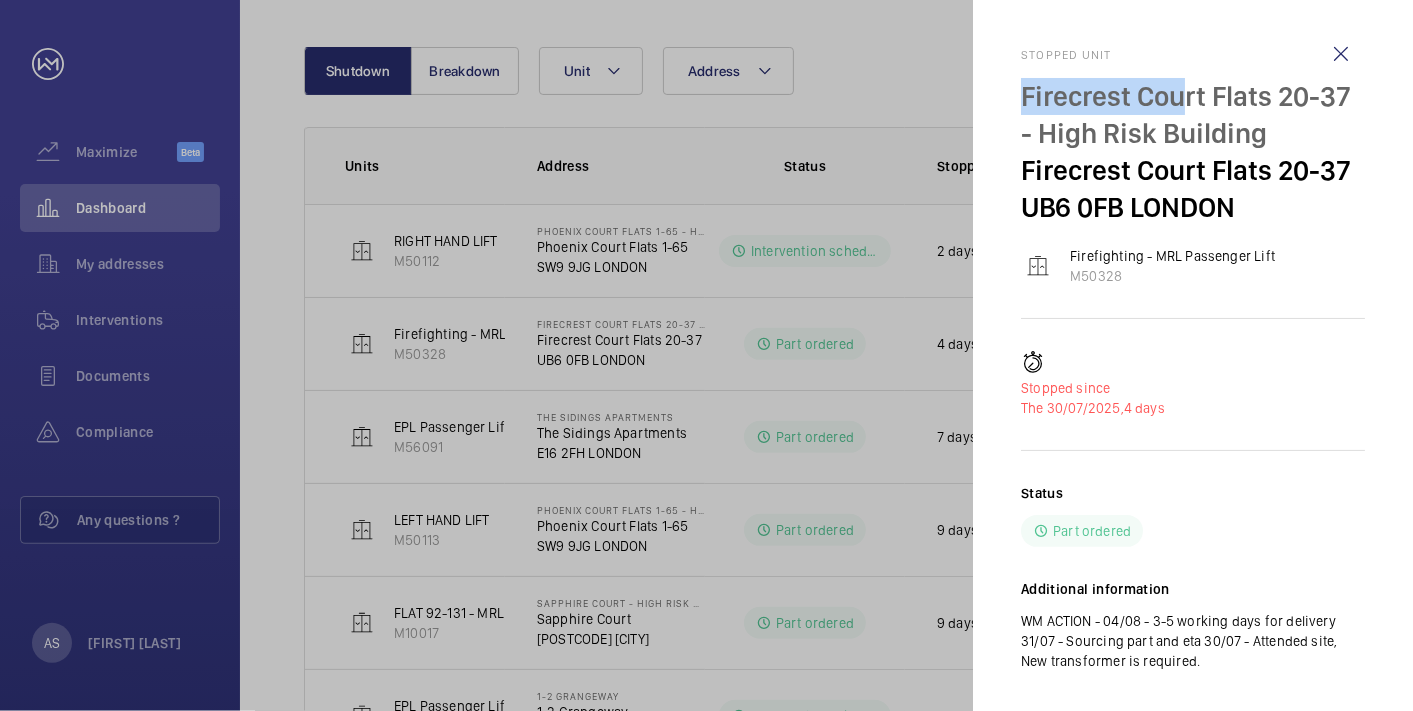 drag, startPoint x: 1177, startPoint y: 88, endPoint x: 1082, endPoint y: 94, distance: 95.189285 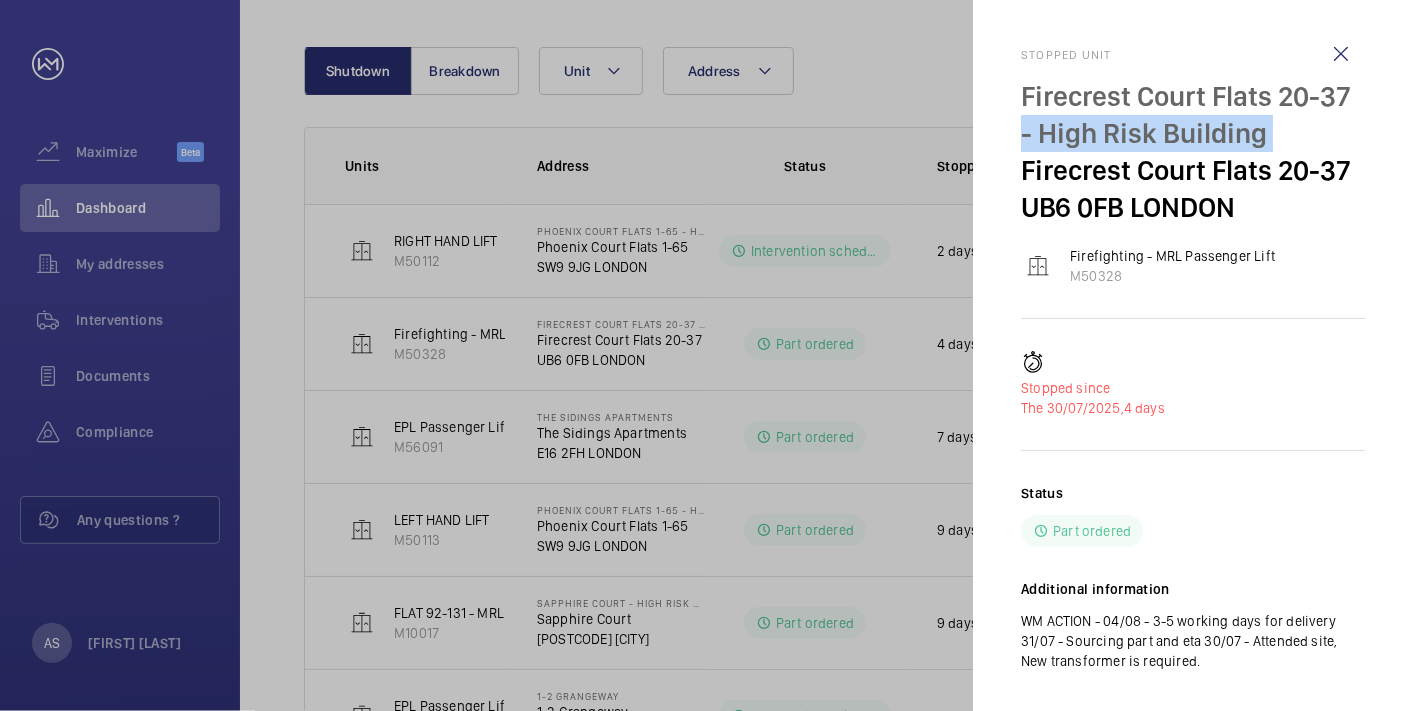 click on "Firecrest Court Flats 20-37 - High Risk Building Firecrest Court Flats 20-37  UB6 0FB LONDON" 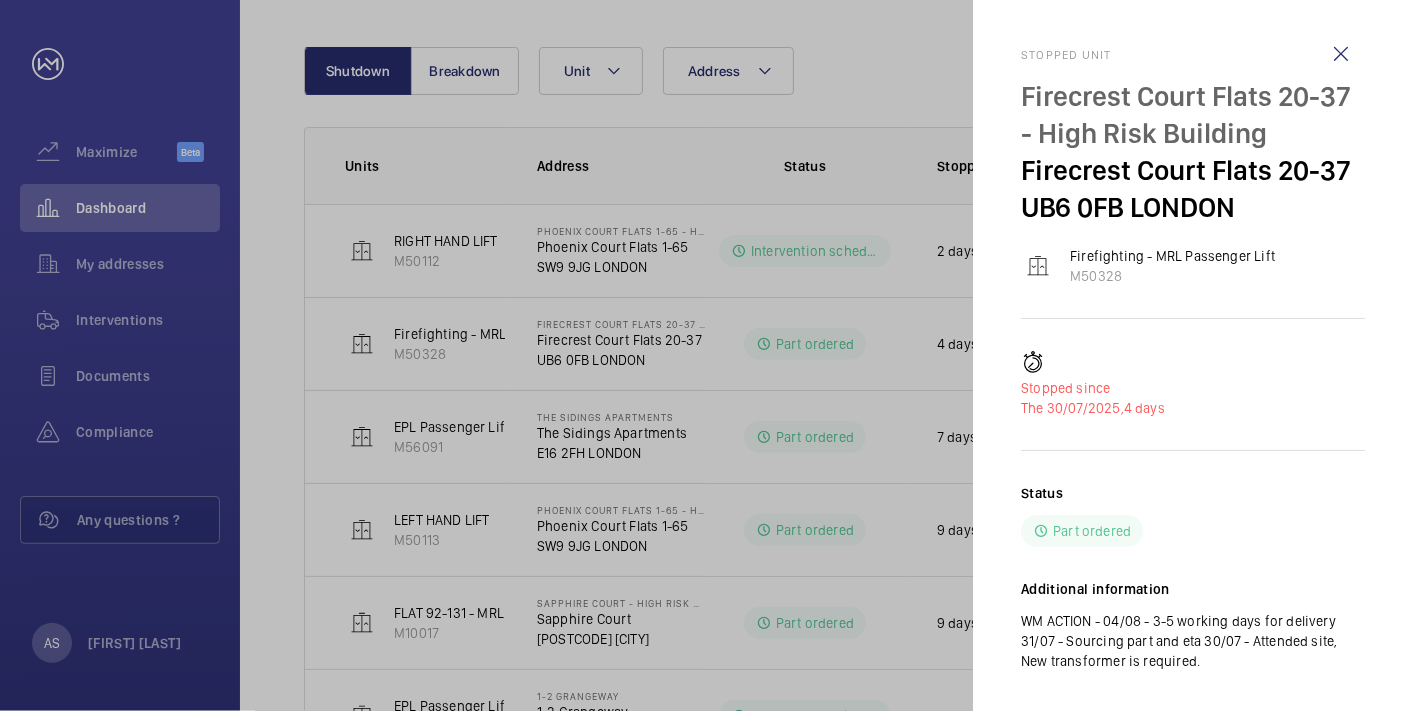 drag, startPoint x: 1022, startPoint y: 155, endPoint x: 1184, endPoint y: 76, distance: 180.23596 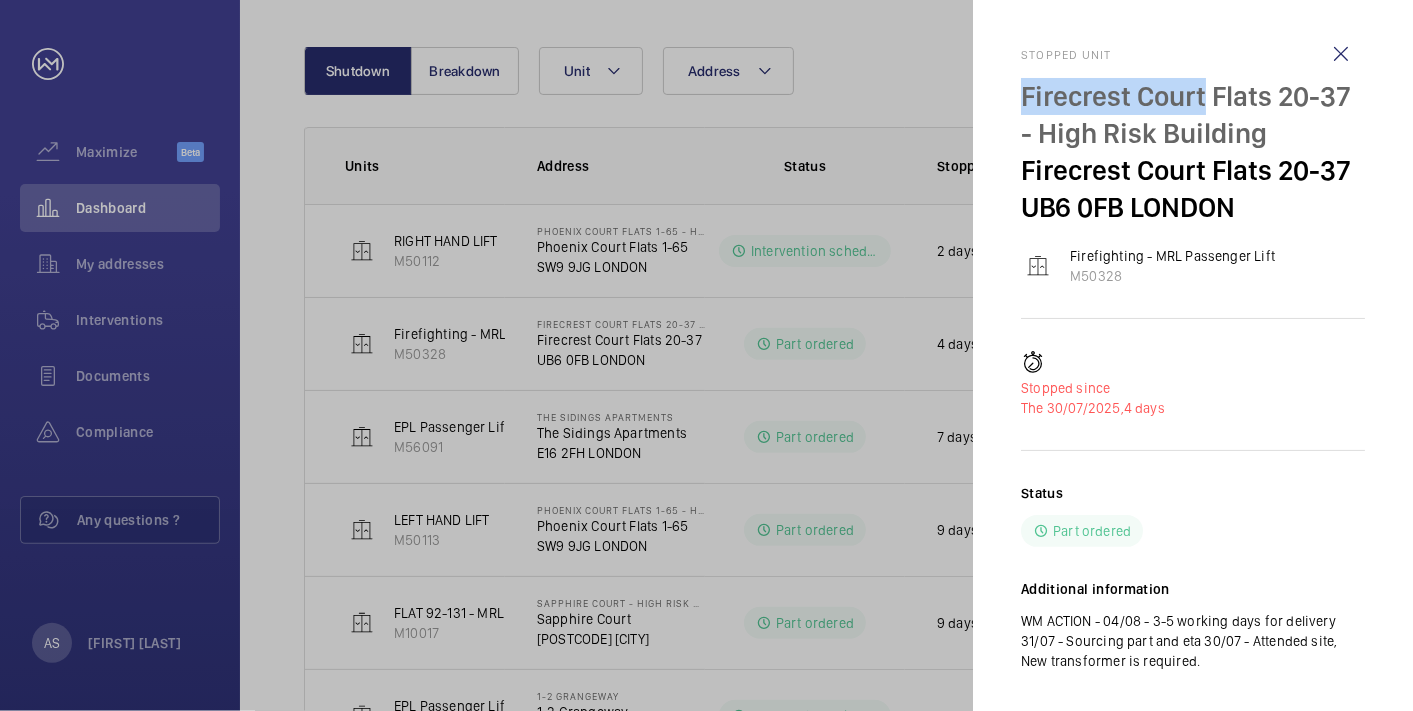 drag, startPoint x: 1205, startPoint y: 97, endPoint x: 1020, endPoint y: 101, distance: 185.04324 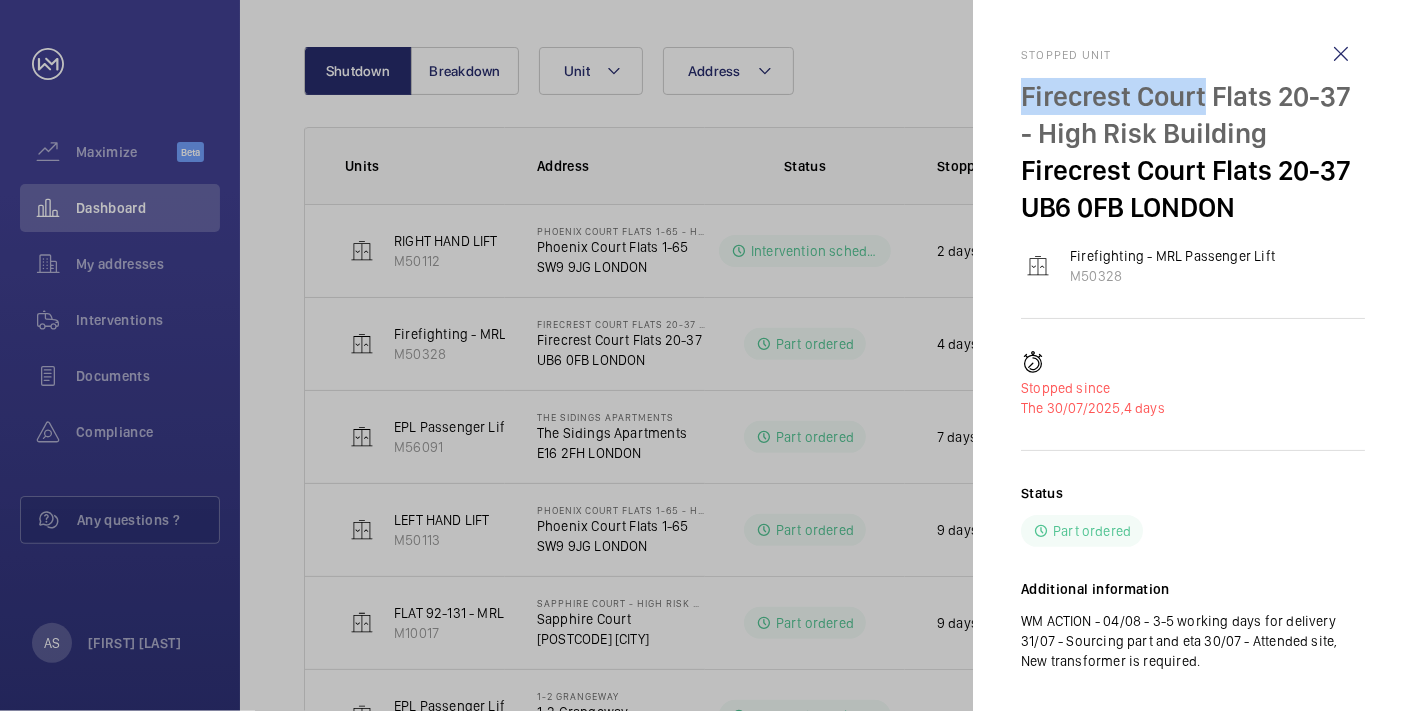 click on "Stopped unit Firecrest Court Flats 20-37 - High Risk Building Firecrest Court Flats 20-37  UB6 0FB LONDON   Firefighting - MRL Passenger Lift   M50328  Stopped since The 30/07/2025,  4 days Status Part ordered Additional information  WM ACTION - 04/08 - 3-5 working days for delivery
31/07 - Sourcing part and eta
30/07 - Attended site, New transformer is required." 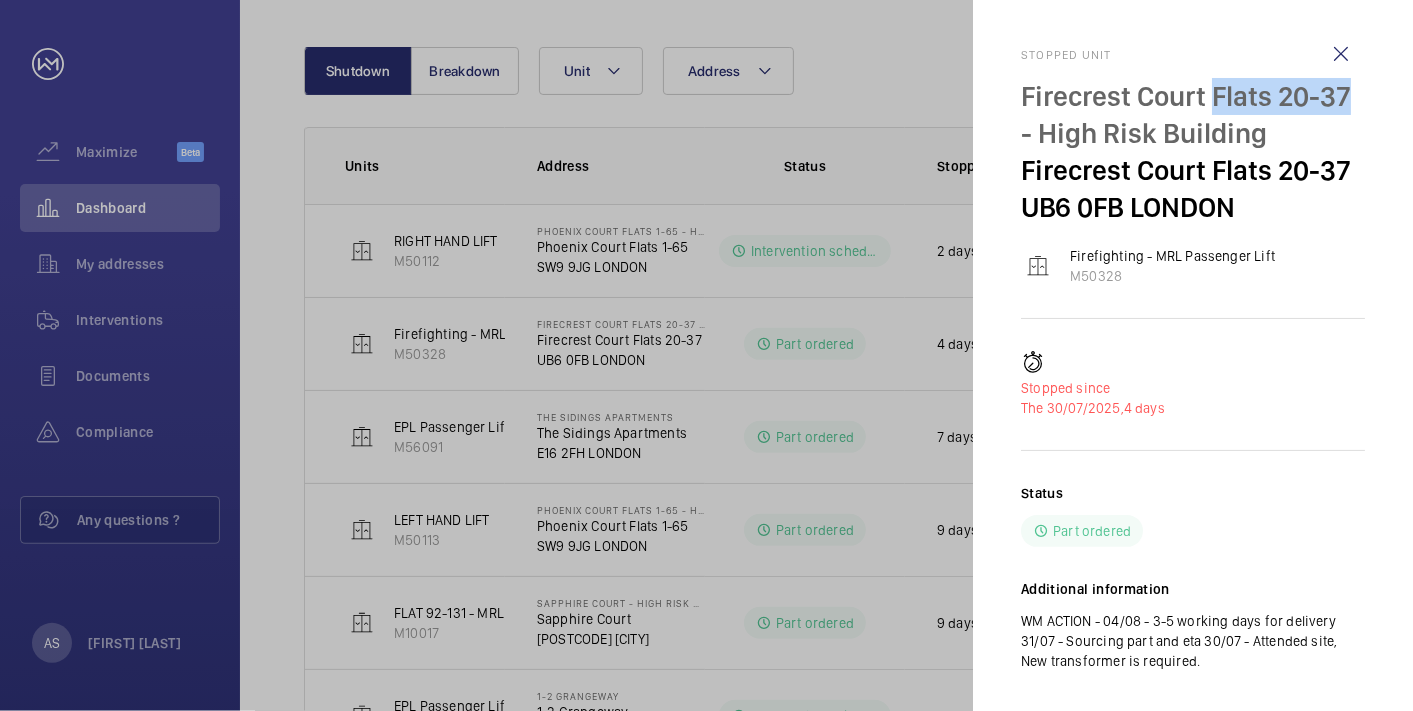 drag, startPoint x: 1209, startPoint y: 91, endPoint x: 1360, endPoint y: 105, distance: 151.64761 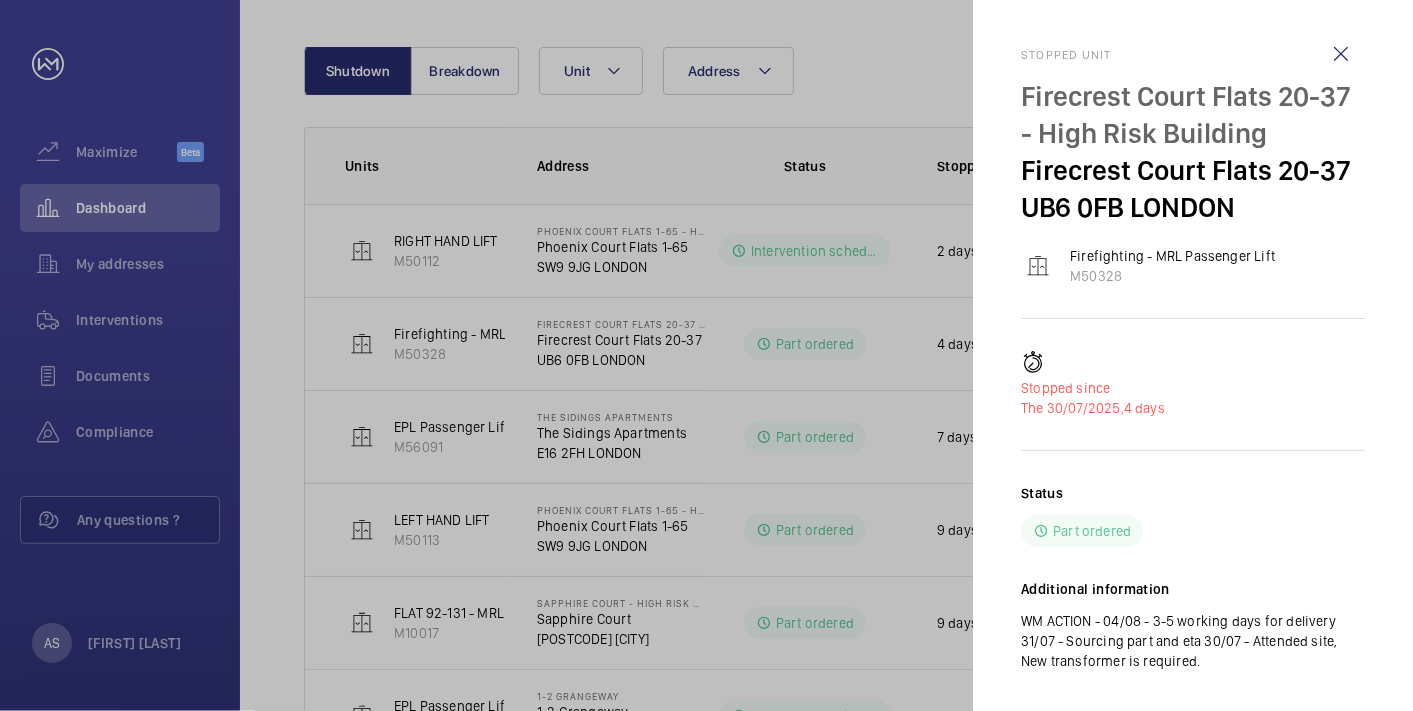 click 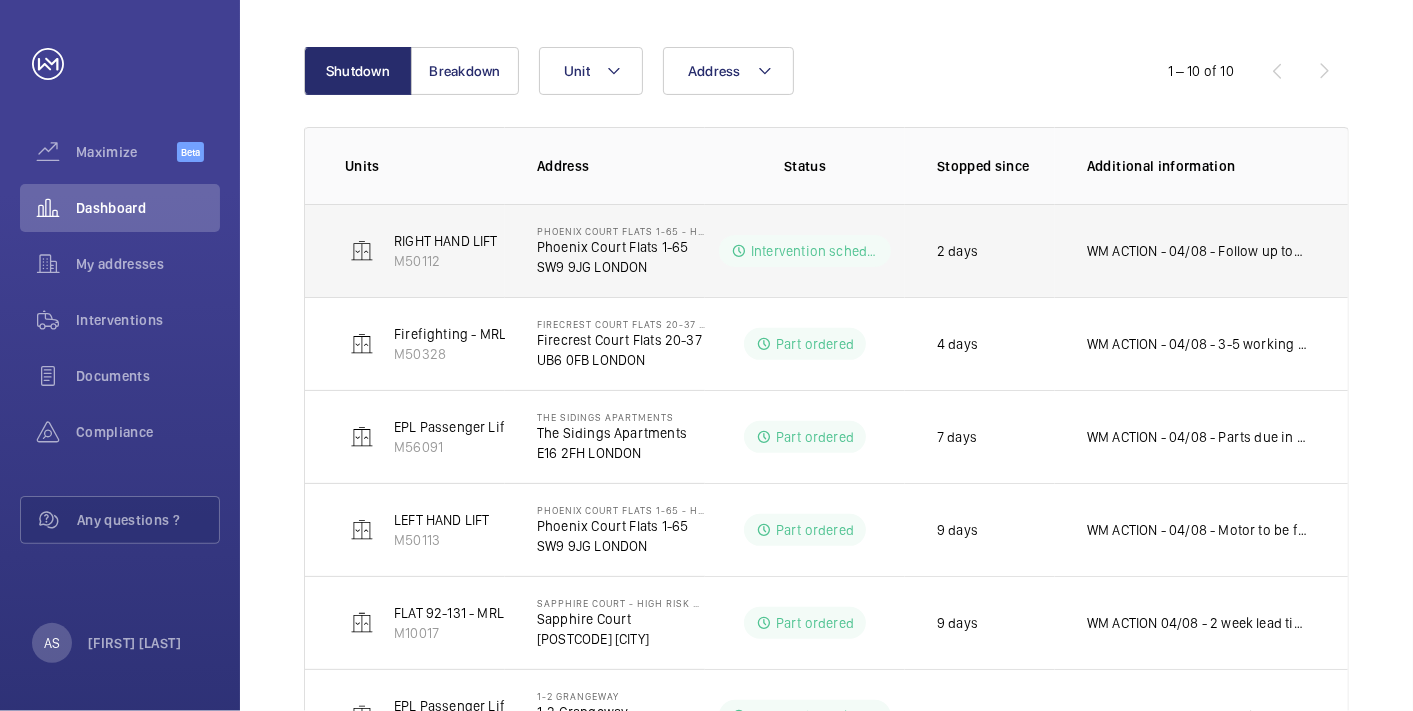 click on "WM ACTION - 04/08 - Follow up today" 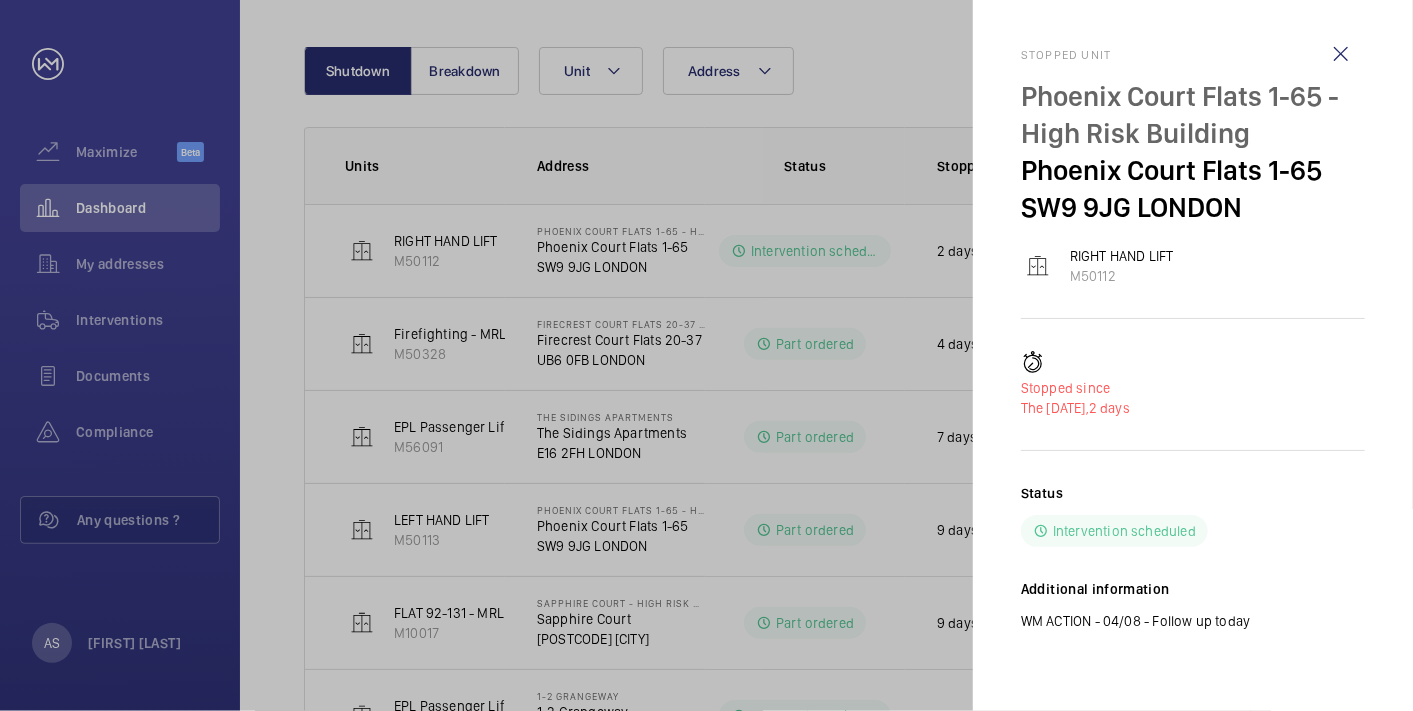 click 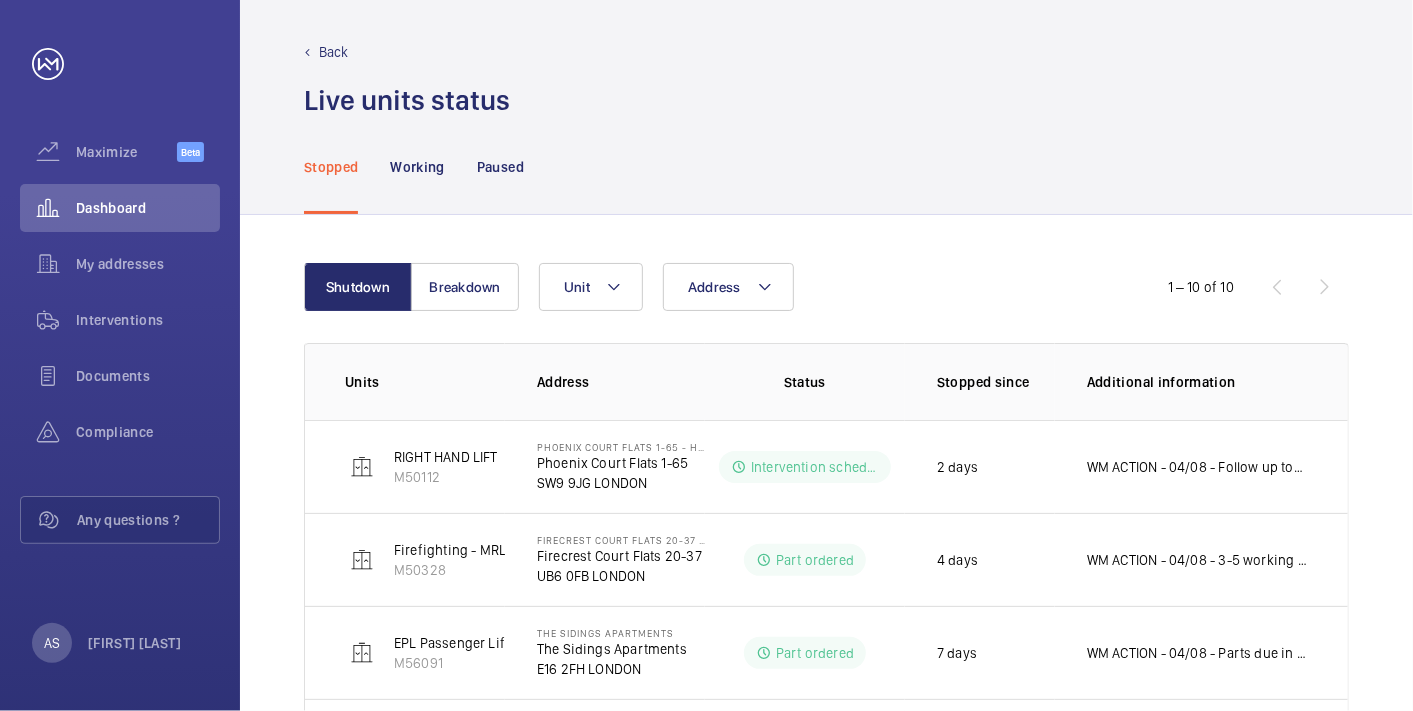 scroll, scrollTop: 0, scrollLeft: 0, axis: both 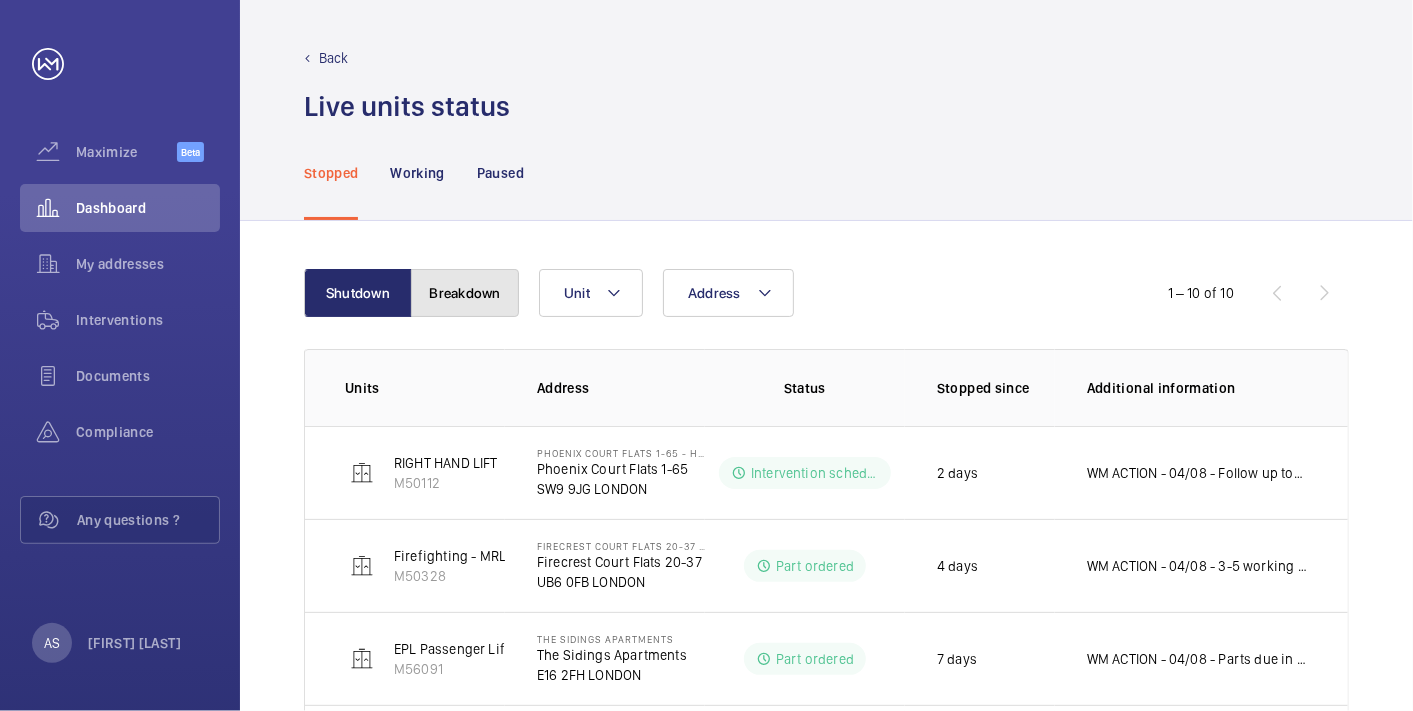 click on "Breakdown" 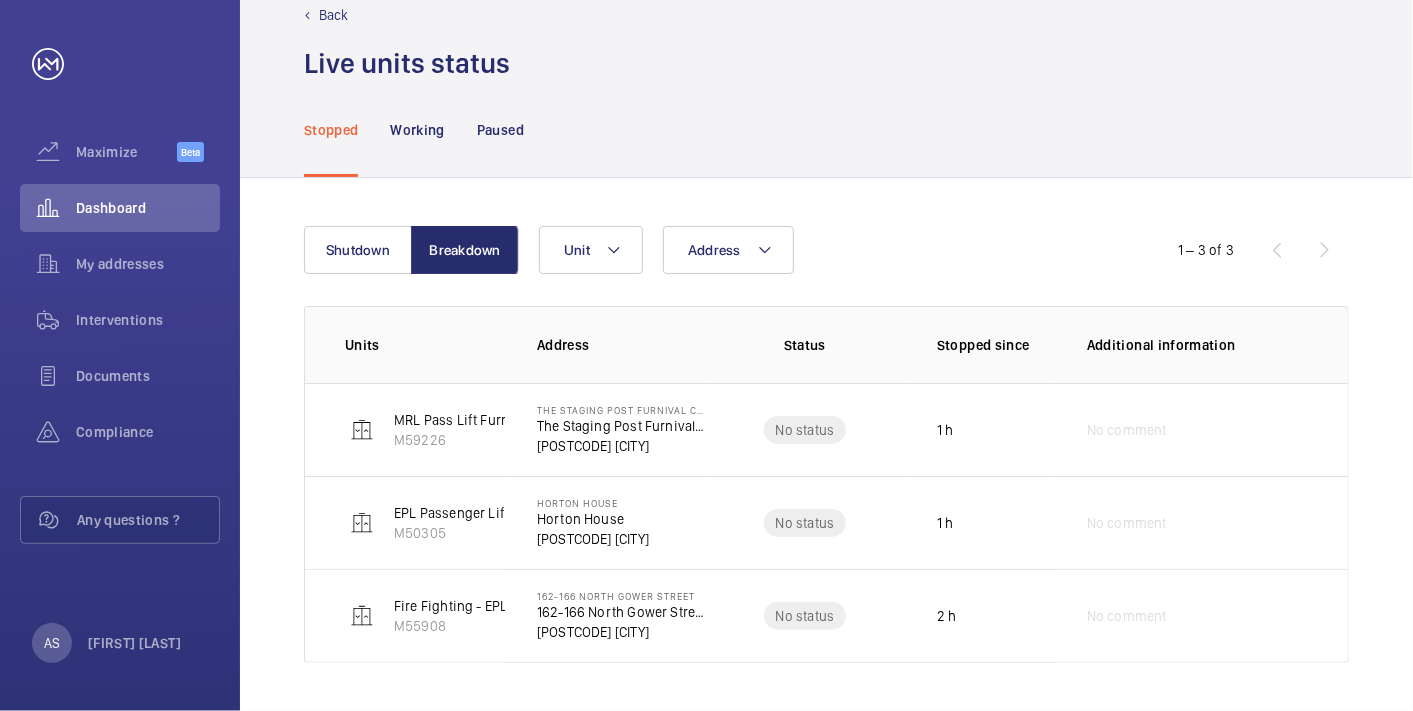 scroll, scrollTop: 40, scrollLeft: 0, axis: vertical 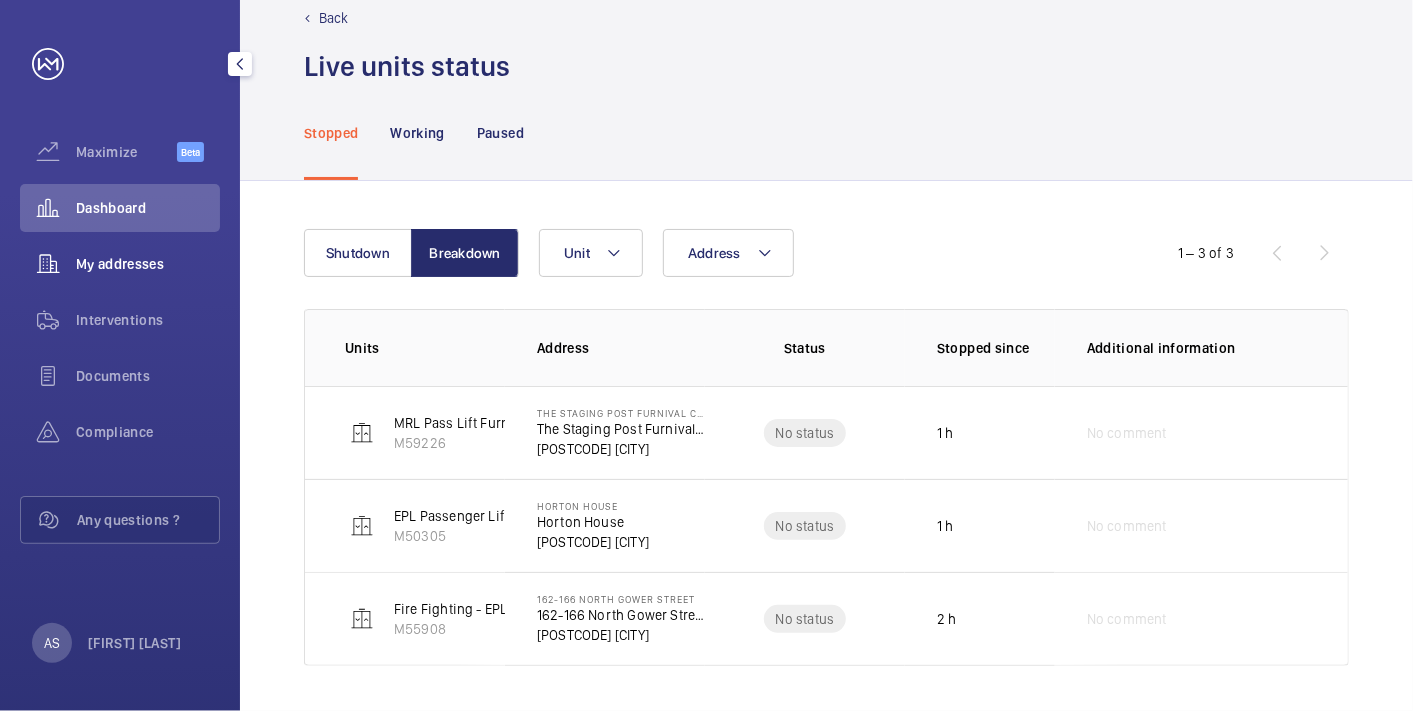 drag, startPoint x: 91, startPoint y: 205, endPoint x: 107, endPoint y: 270, distance: 66.94027 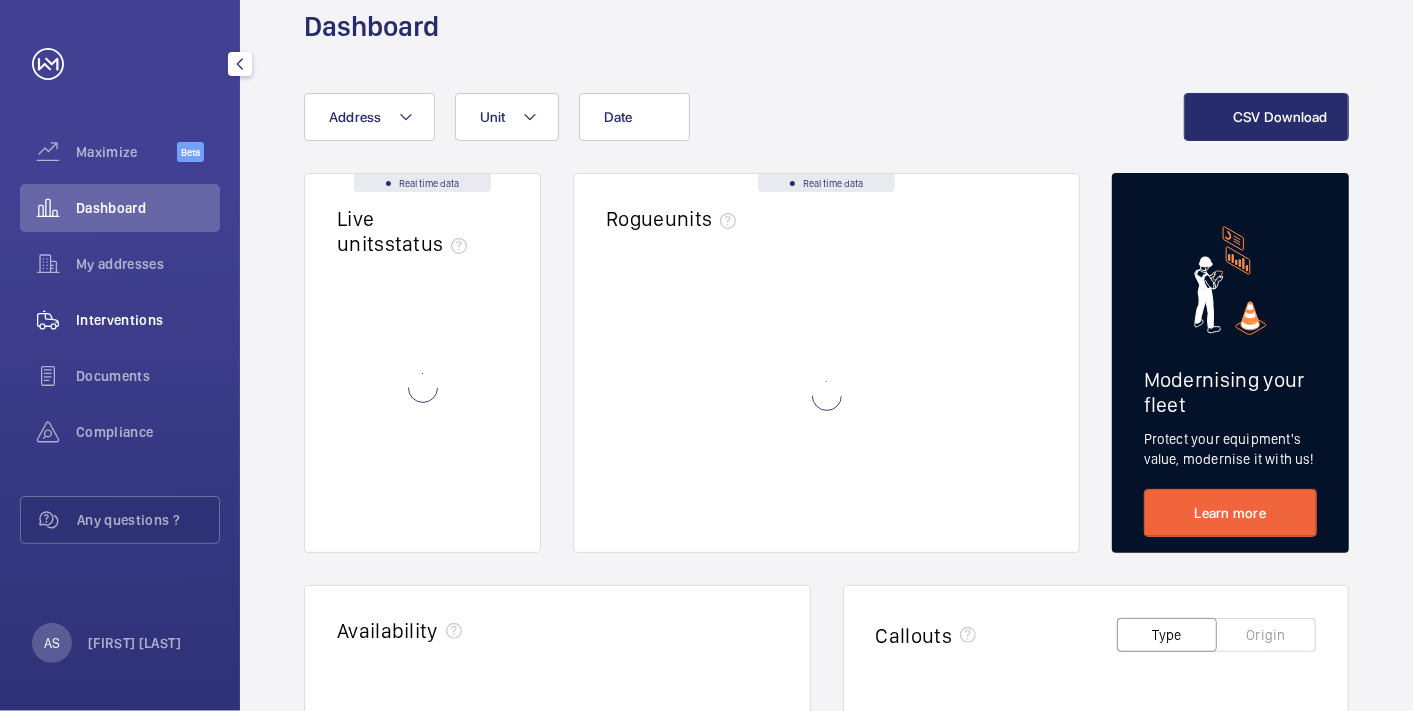 scroll, scrollTop: 0, scrollLeft: 0, axis: both 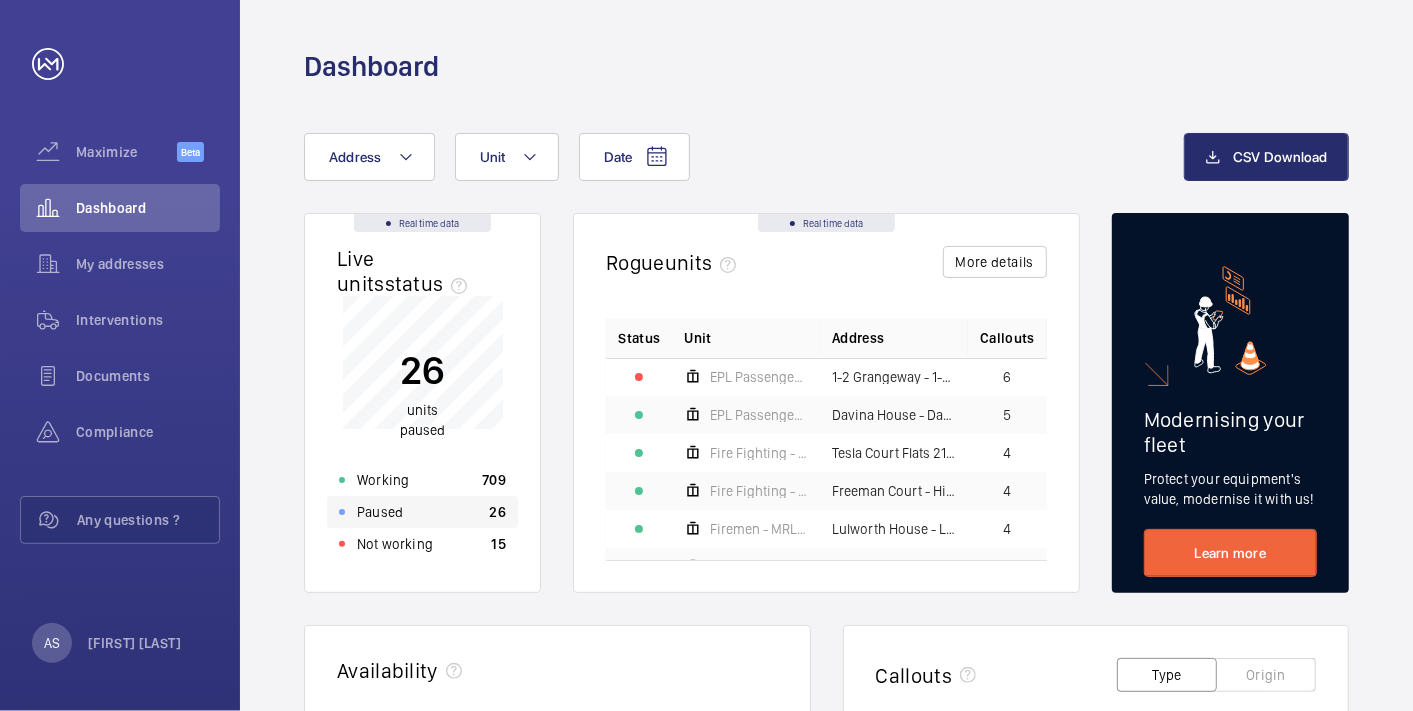 click on "Paused 26" 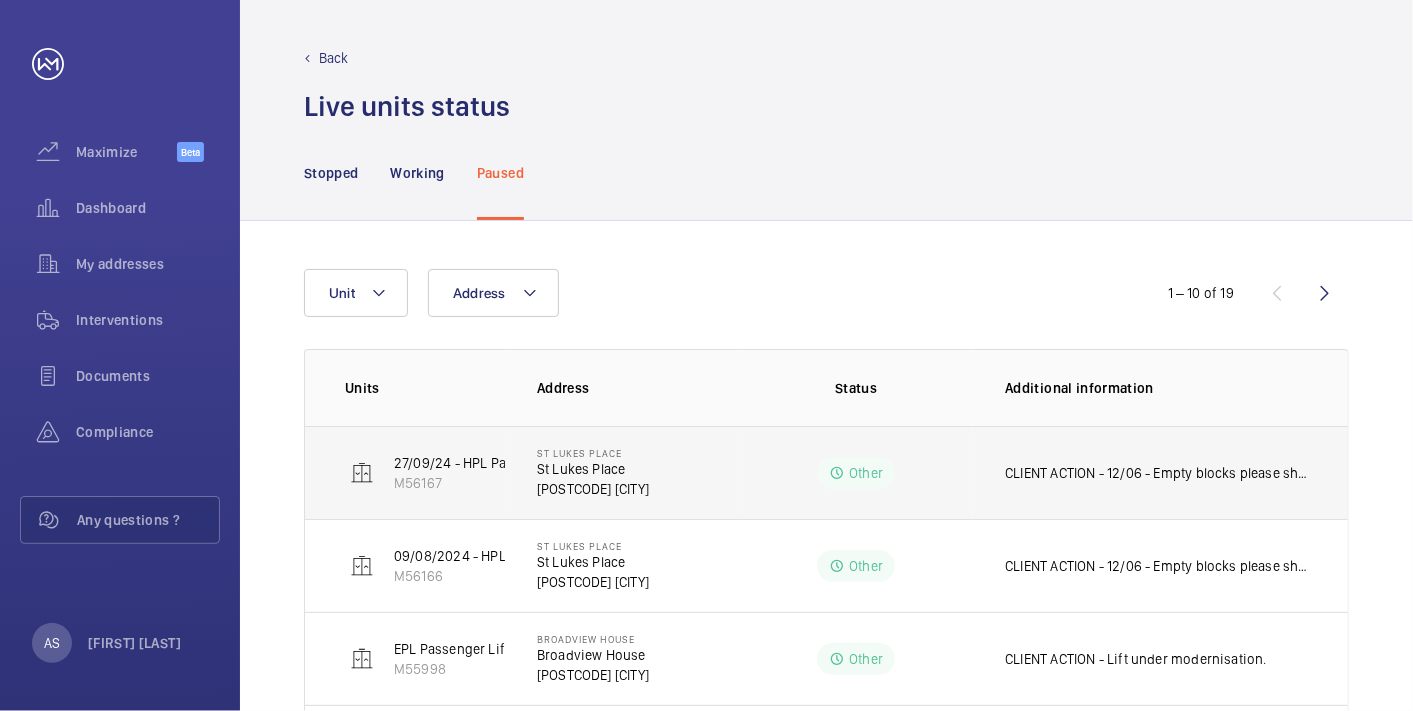 scroll, scrollTop: 111, scrollLeft: 0, axis: vertical 